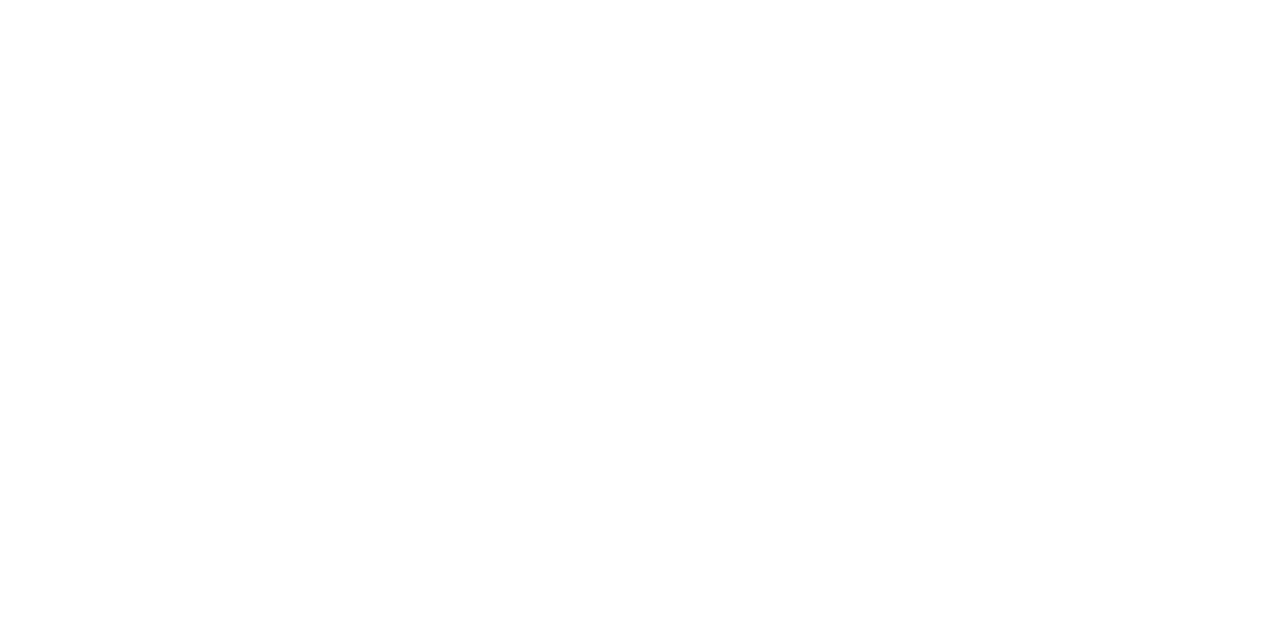 scroll, scrollTop: 0, scrollLeft: 0, axis: both 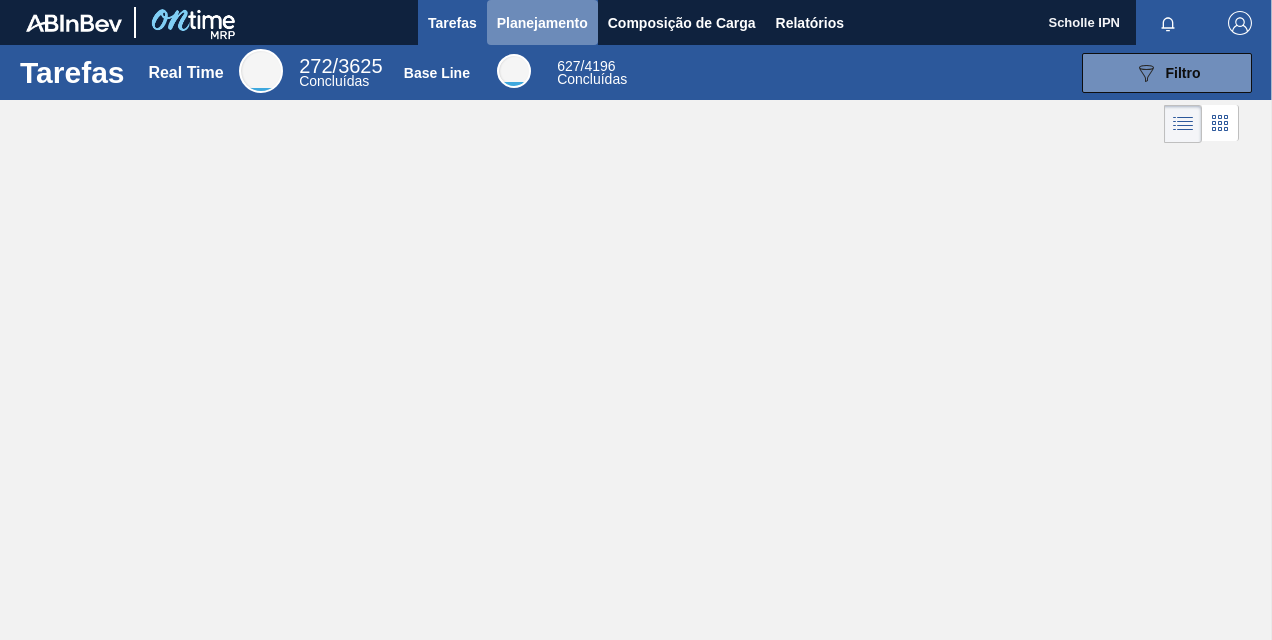 click on "Planejamento" at bounding box center [542, 22] 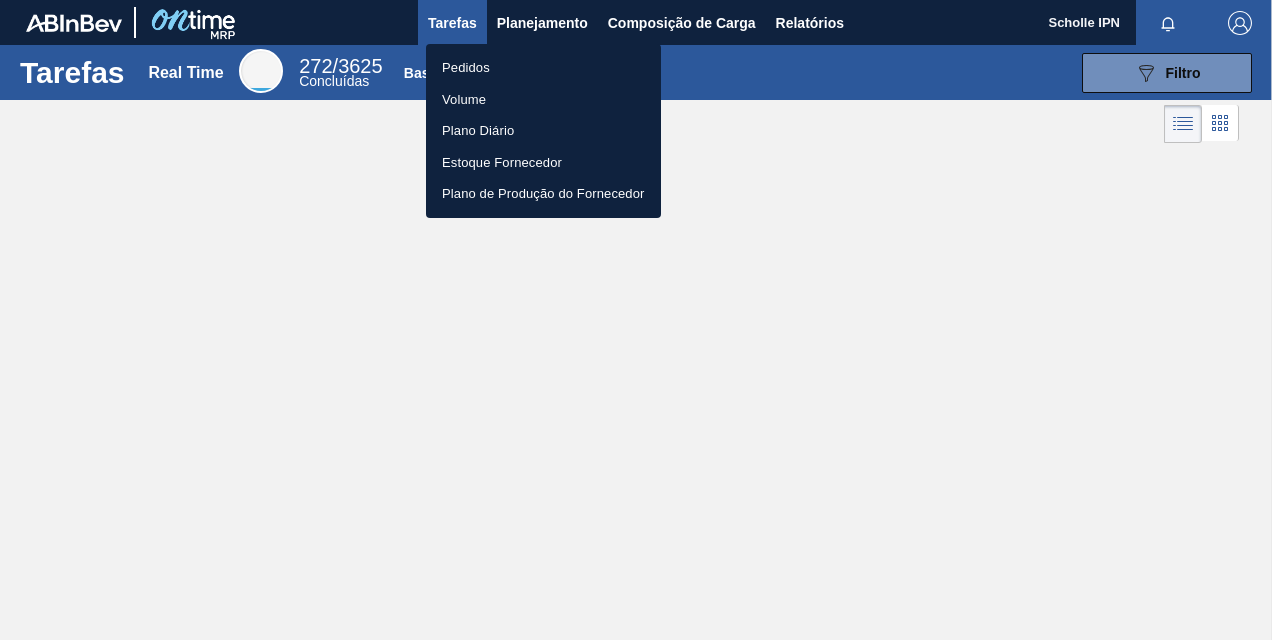 click on "Pedidos" at bounding box center (543, 68) 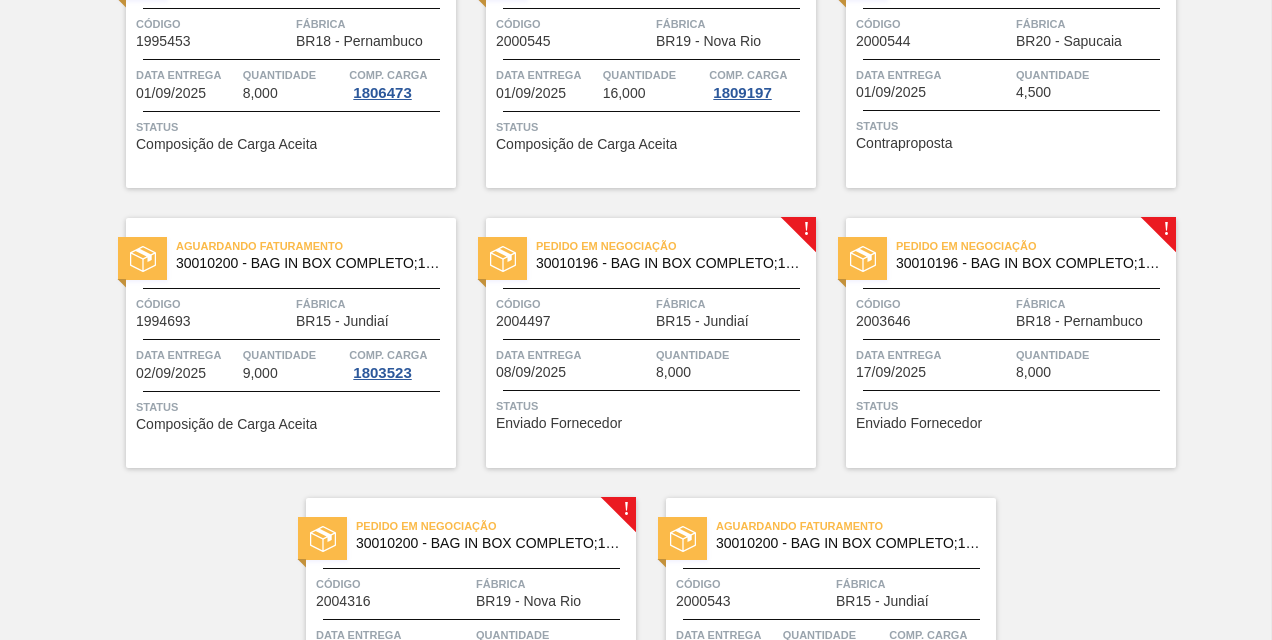 scroll, scrollTop: 981, scrollLeft: 0, axis: vertical 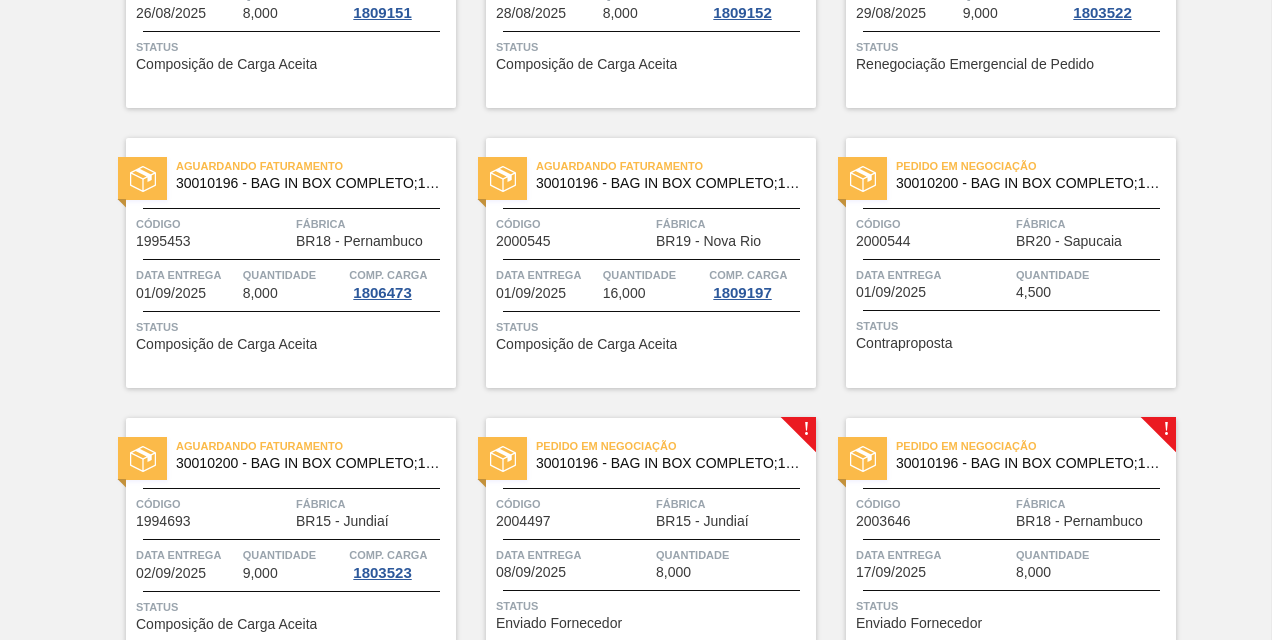 click on "Pedido em Negociação 30010200 - BAG IN BOX COMPLETO;18L;DIET;; Código 2000544 Fábrica BR20 - Sapucaia Data entrega 01/09/2025 Quantidade 4,500 Status Contraproposta" at bounding box center (1011, 263) 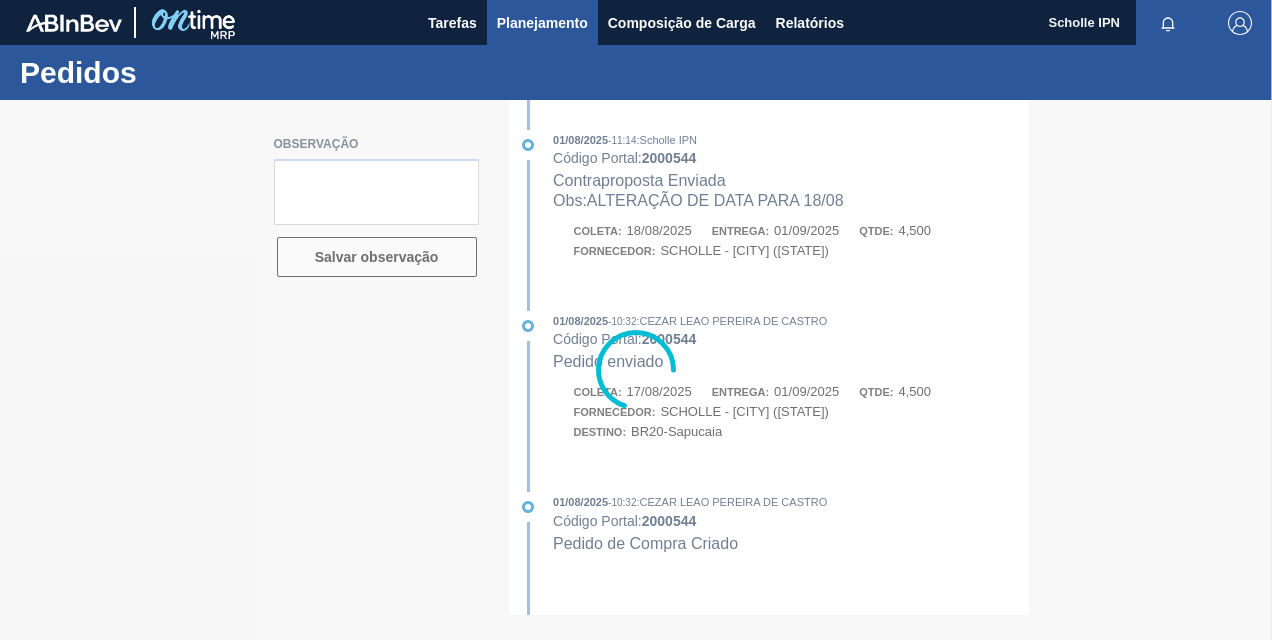 type on "SALES 125002967 - 2 PALLETS" 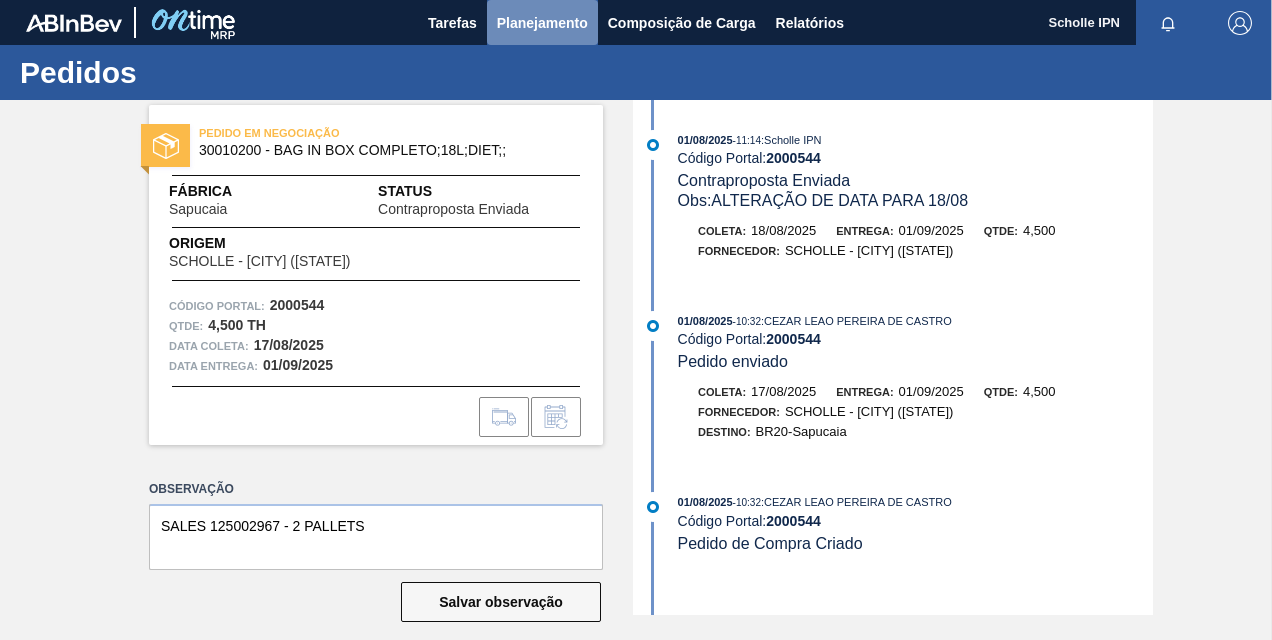 click on "Planejamento" at bounding box center (542, 23) 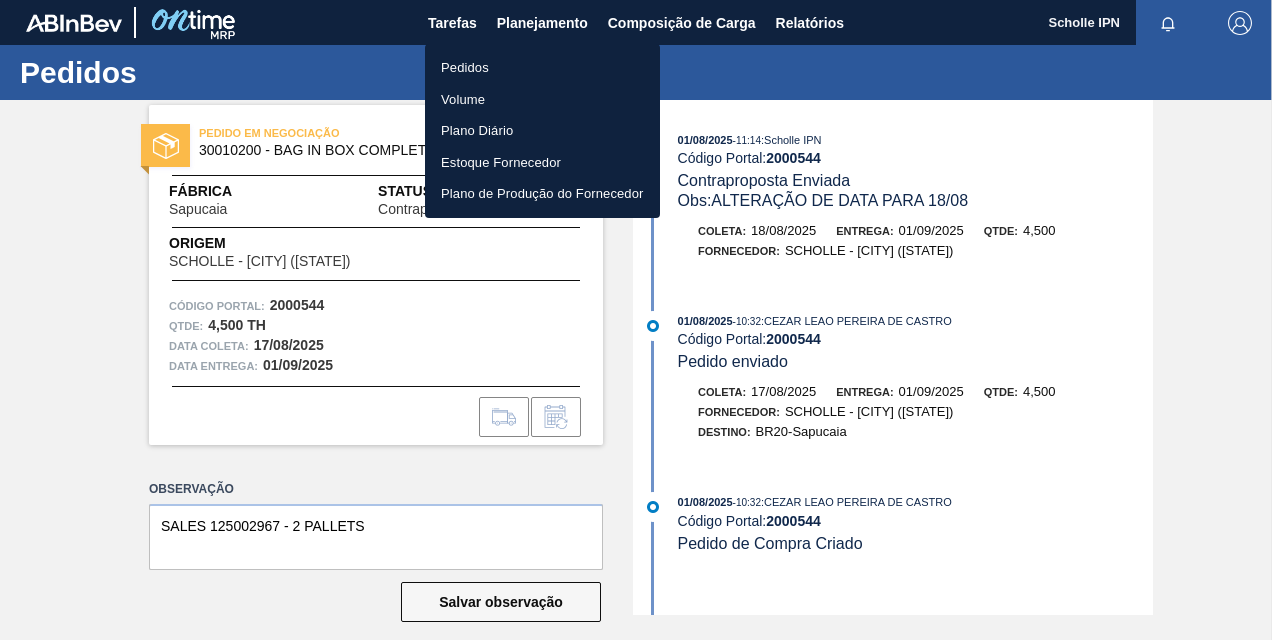 click at bounding box center (636, 320) 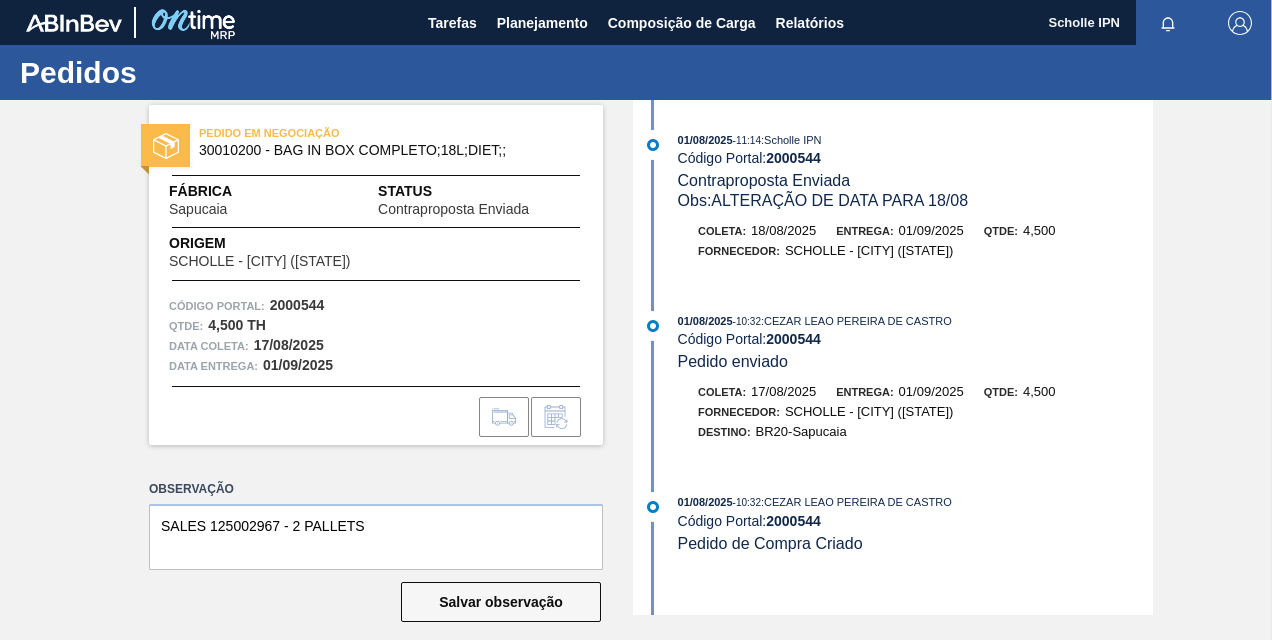 scroll, scrollTop: 0, scrollLeft: 0, axis: both 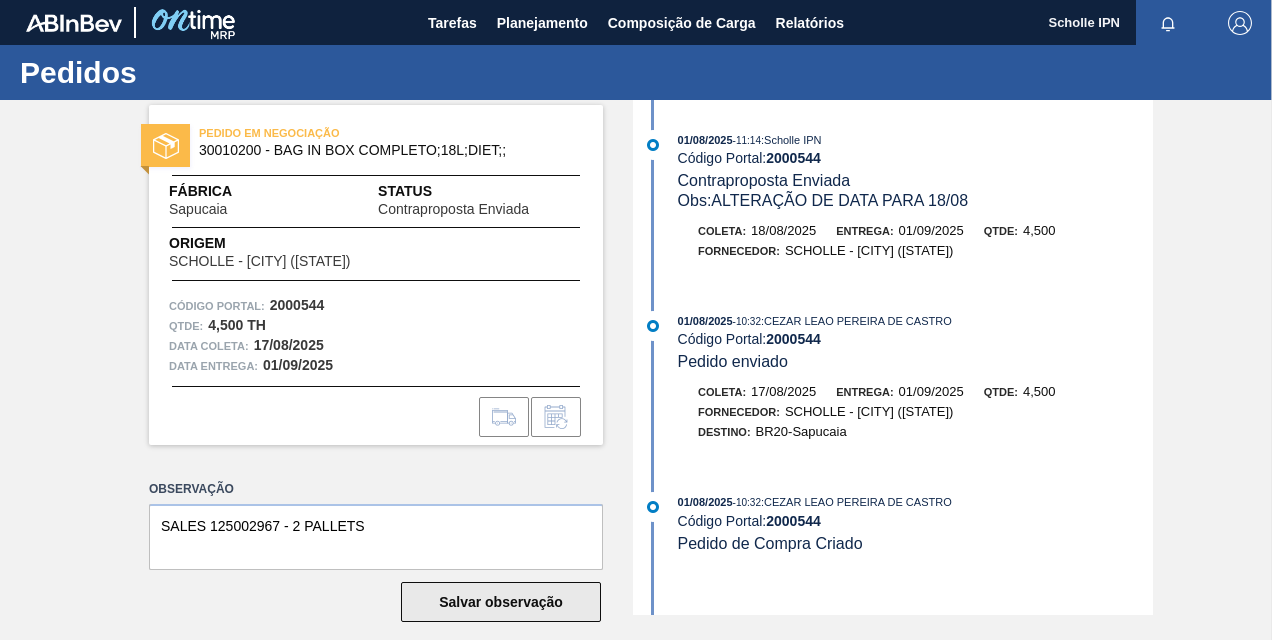 click on "Salvar observação" at bounding box center (501, 602) 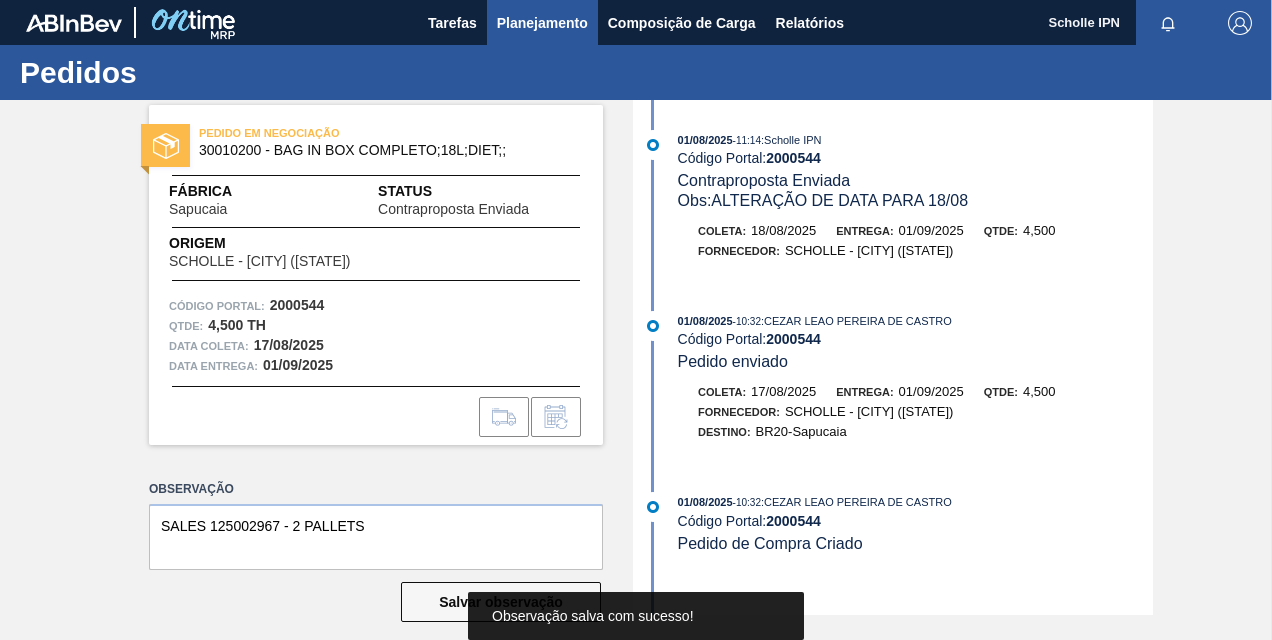 click on "Planejamento" at bounding box center (542, 23) 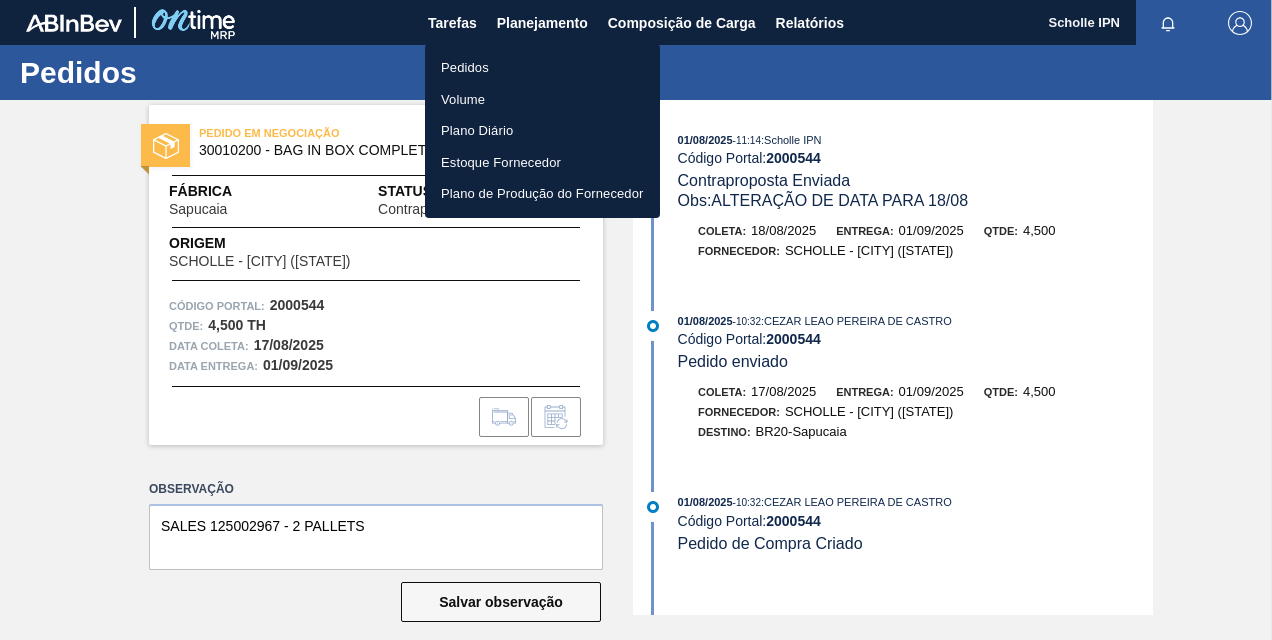 click on "Pedidos" at bounding box center (542, 68) 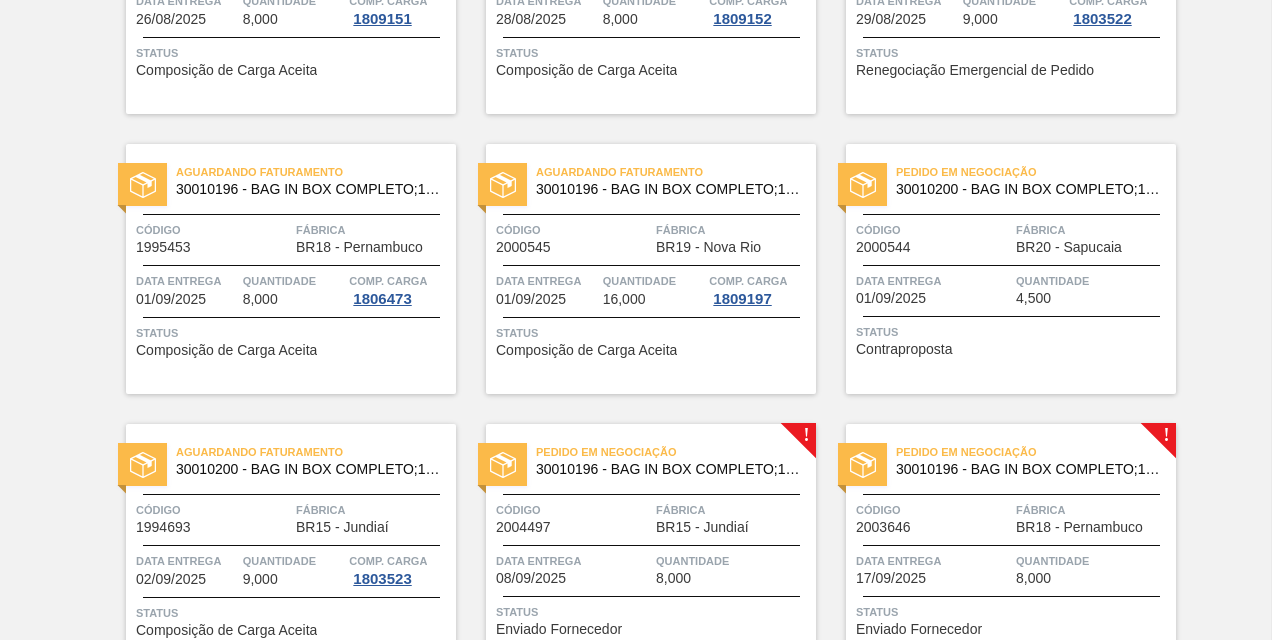 scroll, scrollTop: 600, scrollLeft: 0, axis: vertical 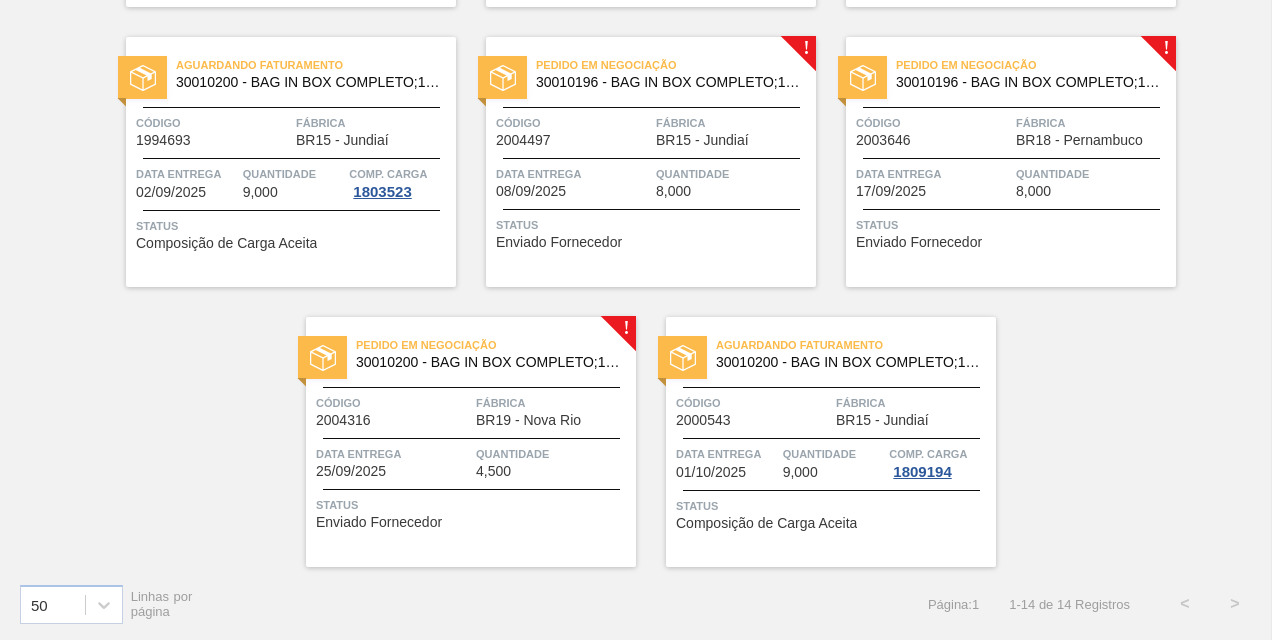 click on "Status" at bounding box center [653, 225] 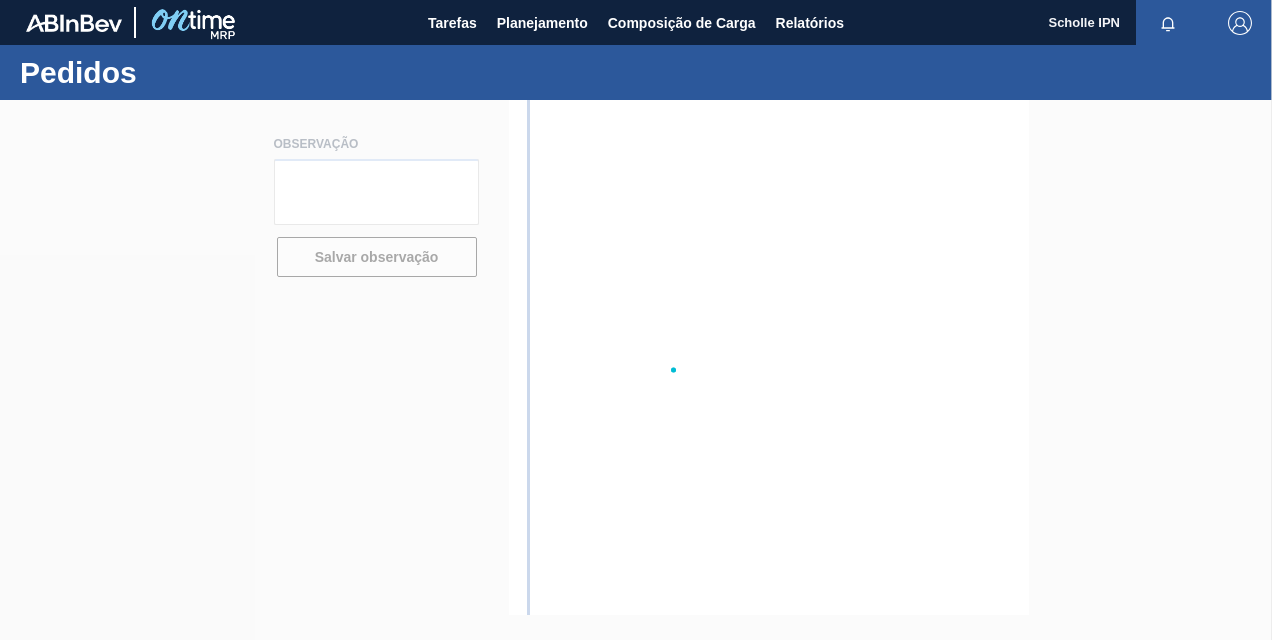 scroll, scrollTop: 0, scrollLeft: 0, axis: both 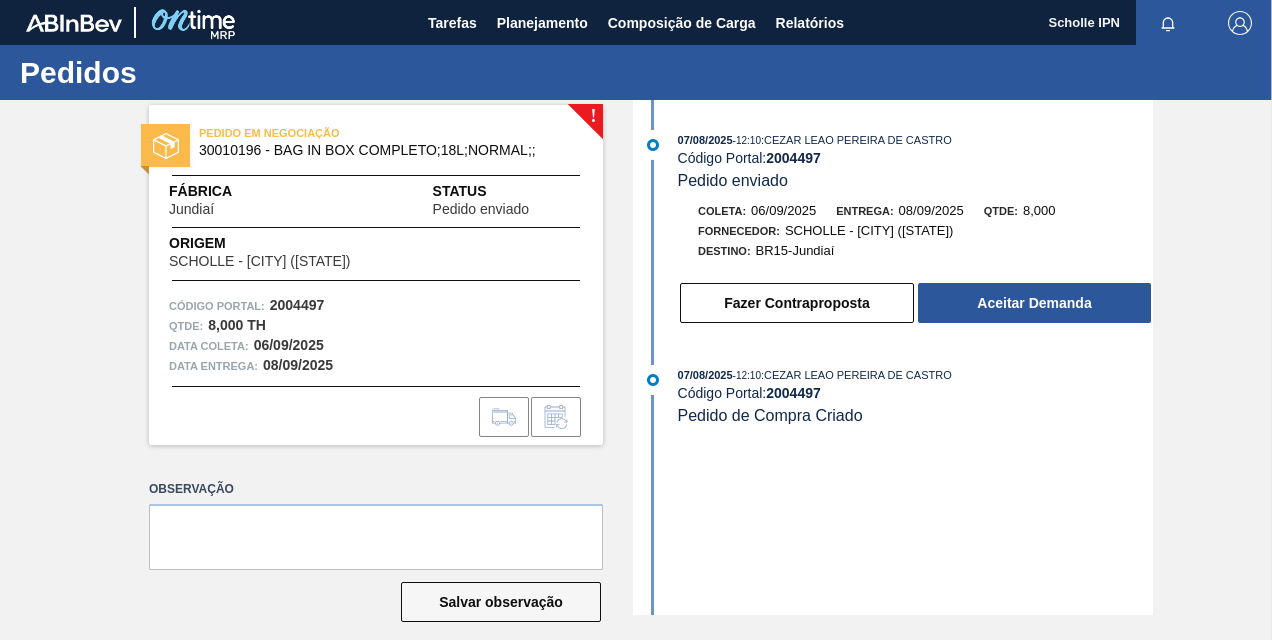 click on "[DATE]  -  [TIME] :  [FIRST] [MIDDLE] [LAST] Código Portal:  2004497 Pedido enviado Coleta: [DATE] Entrega: [DATE] Qtde: 8,000 Fornecedor: SCHOLLE - [CITY] ([STATE]) Destino: BR15-Jundiaí Fazer Contraproposta Aceitar Demanda [DATE]  -  [TIME] :  [FIRST] [MIDDLE] [LAST] Código Portal:  2004497 Pedido de Compra Criado" at bounding box center [895, 357] 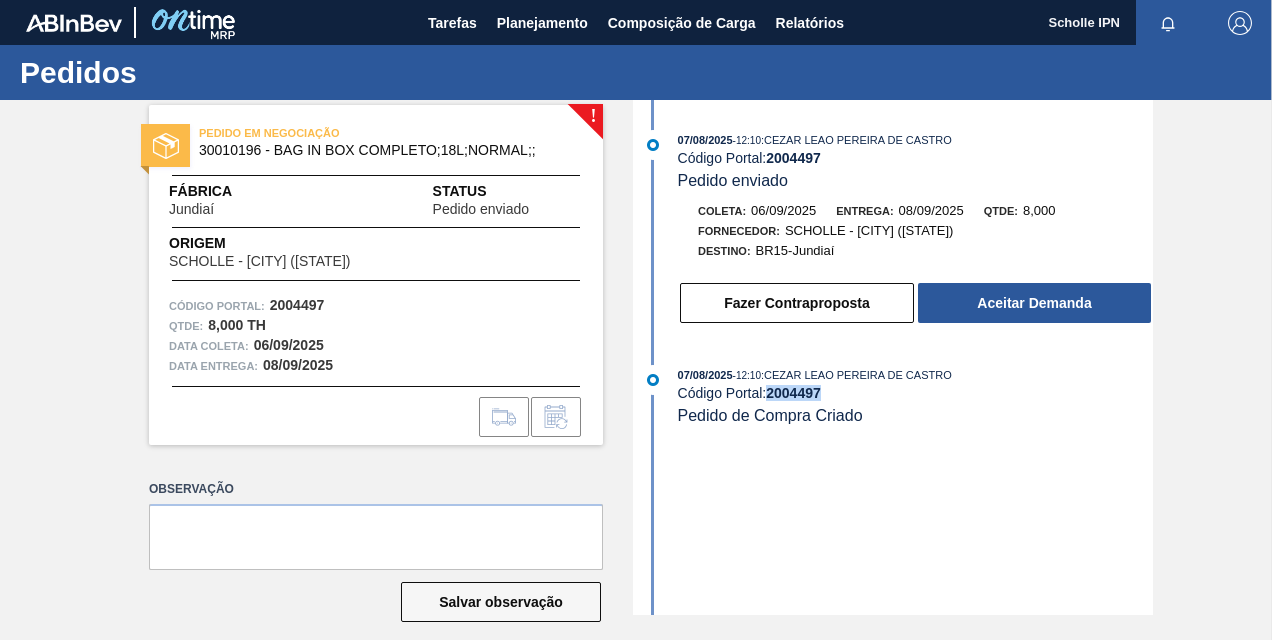 click on "2004497" at bounding box center (793, 393) 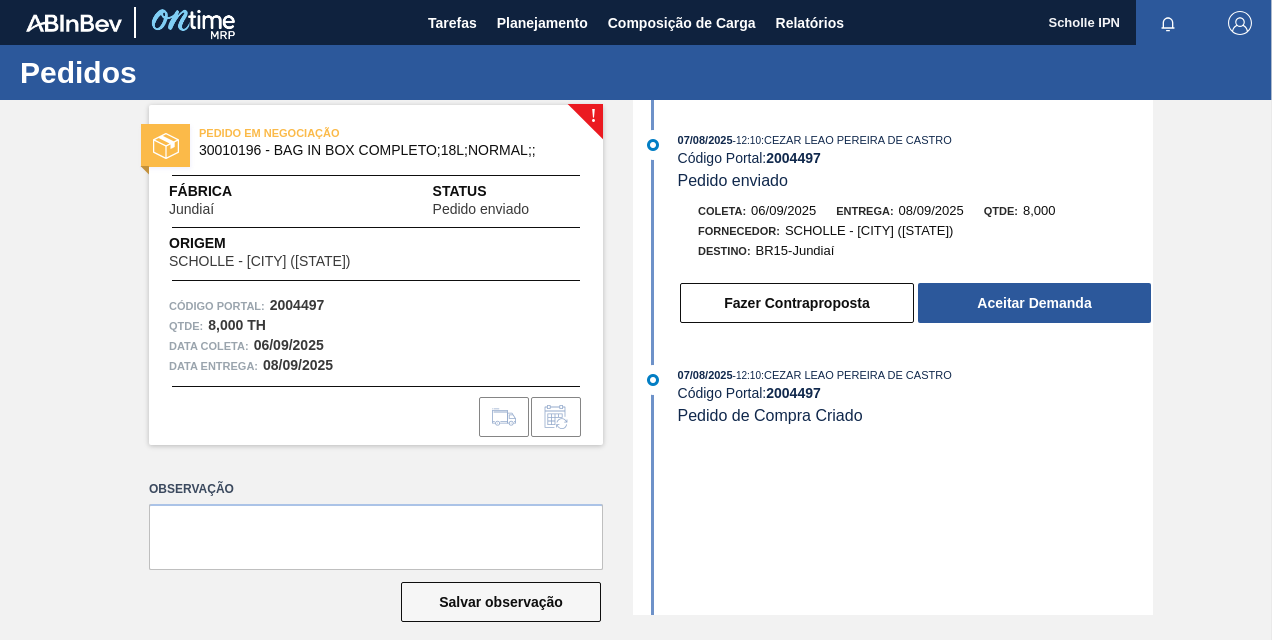 click on "[DATE]  -  [TIME] :  [FIRST] [MIDDLE] [LAST] Código Portal:  2004497 Pedido enviado Coleta: [DATE] Entrega: [DATE] Qtde: 8,000 Fornecedor: SCHOLLE - [CITY] ([STATE]) Destino: BR15-Jundiaí Fazer Contraproposta Aceitar Demanda [DATE]  -  [TIME] :  [FIRST] [MIDDLE] [LAST] Código Portal:  2004497 Pedido de Compra Criado" at bounding box center (895, 357) 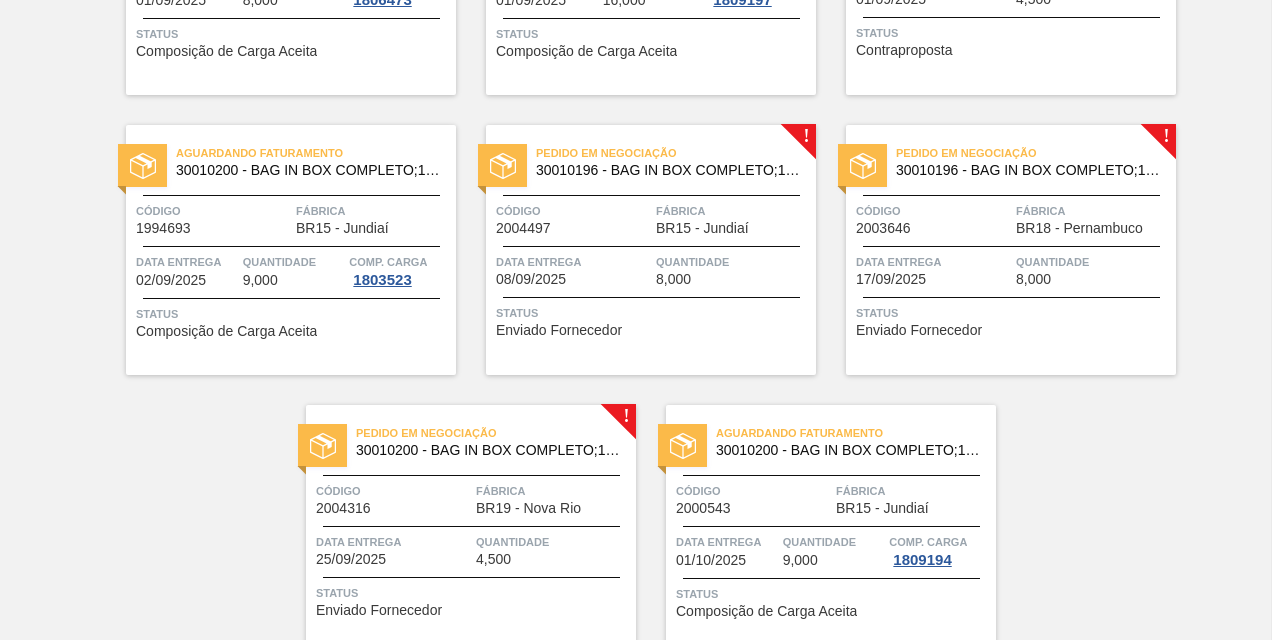 scroll, scrollTop: 900, scrollLeft: 0, axis: vertical 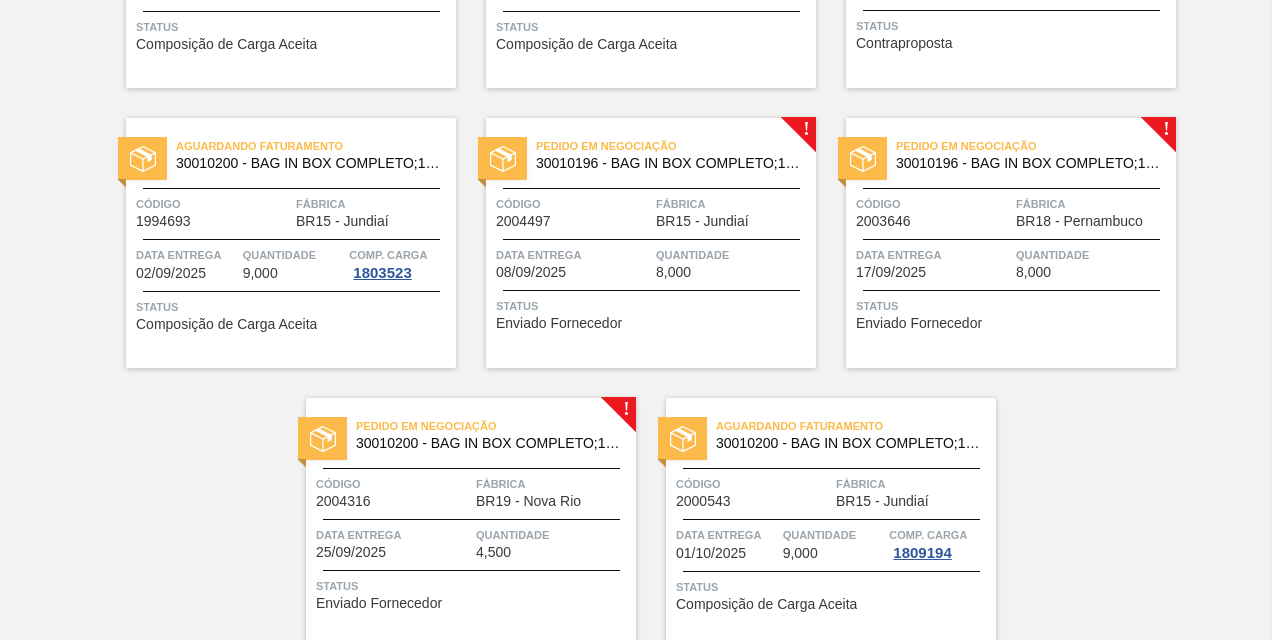 click on "Enviado Fornecedor" at bounding box center (919, 323) 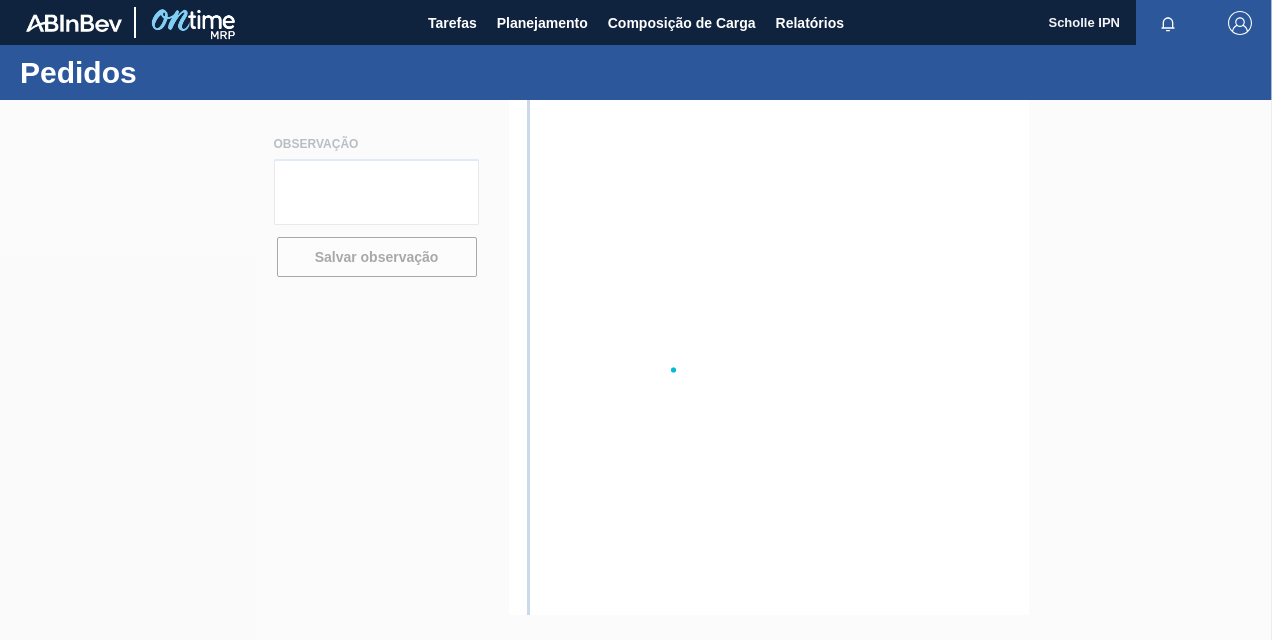 scroll, scrollTop: 0, scrollLeft: 0, axis: both 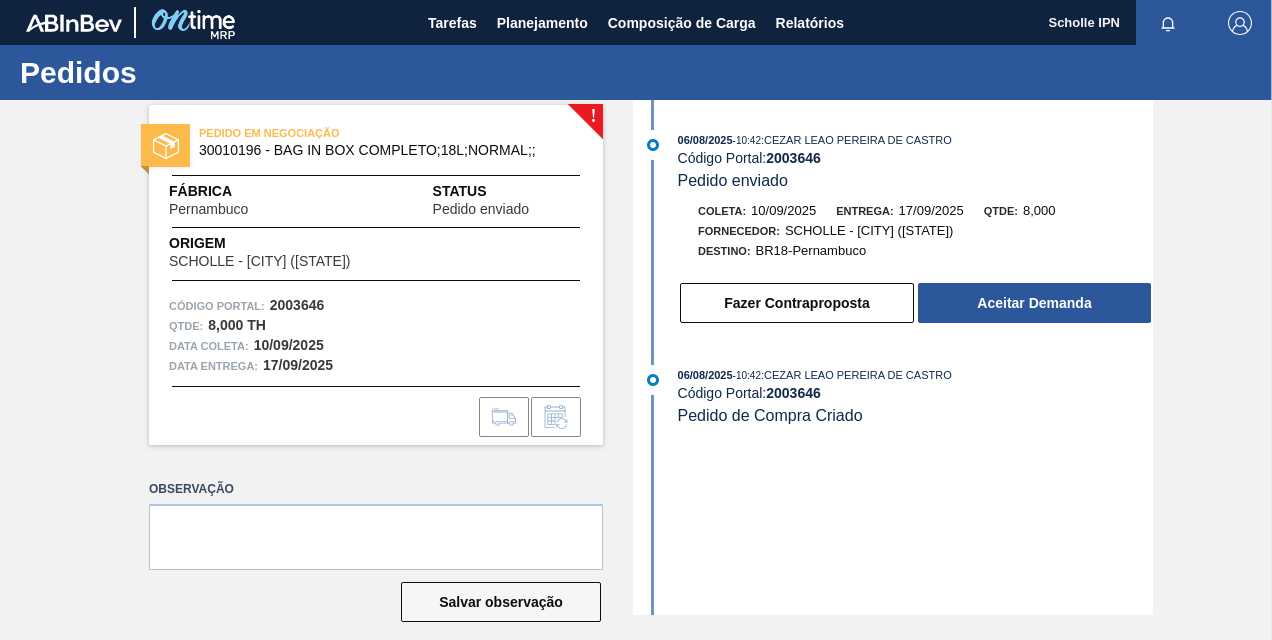 click on "06/08/2025  -  10:42 :  CEZAR LEAO PEREIRA DE CASTRO Código Portal:  2003646 Pedido enviado Coleta: 10/09/2025 Entrega: 17/09/2025 Qtde: 8,000 Fornecedor: SCHOLLE - VINHEDO (SP) Destino: BR18-Pernambuco Fazer Contraproposta Aceitar Demanda 06/08/2025  -  10:42 :  CEZAR LEAO PEREIRA DE CASTRO Código Portal:  2003646 Pedido de Compra Criado" at bounding box center [895, 357] 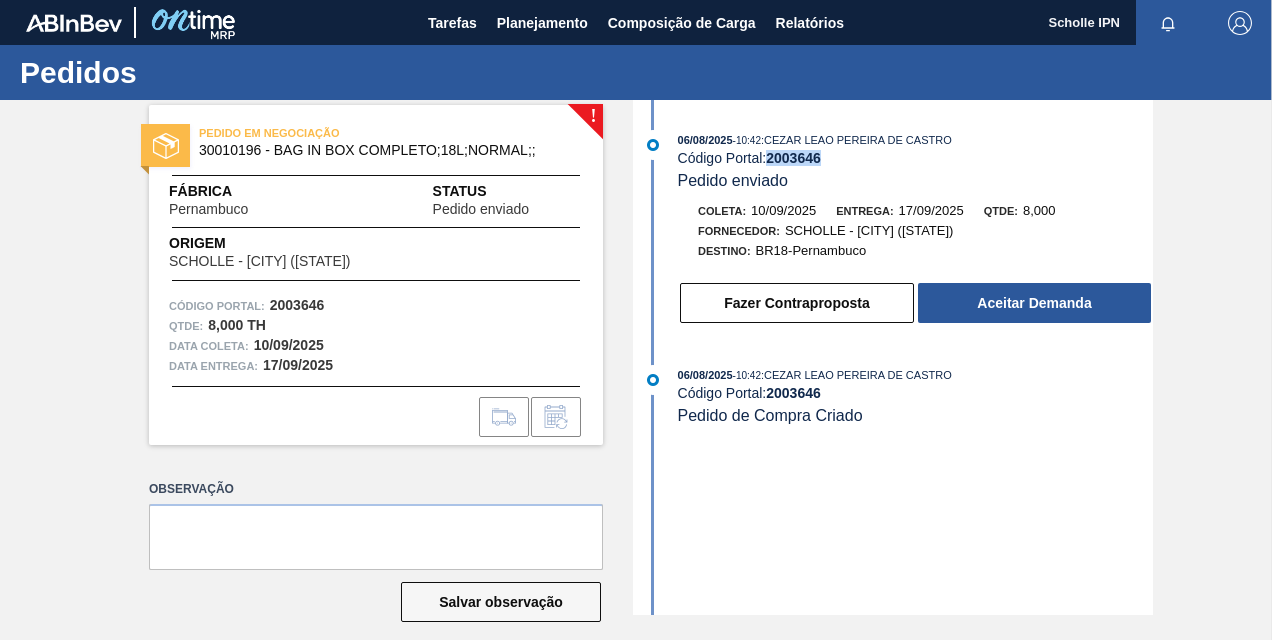 click on "2003646" at bounding box center [793, 158] 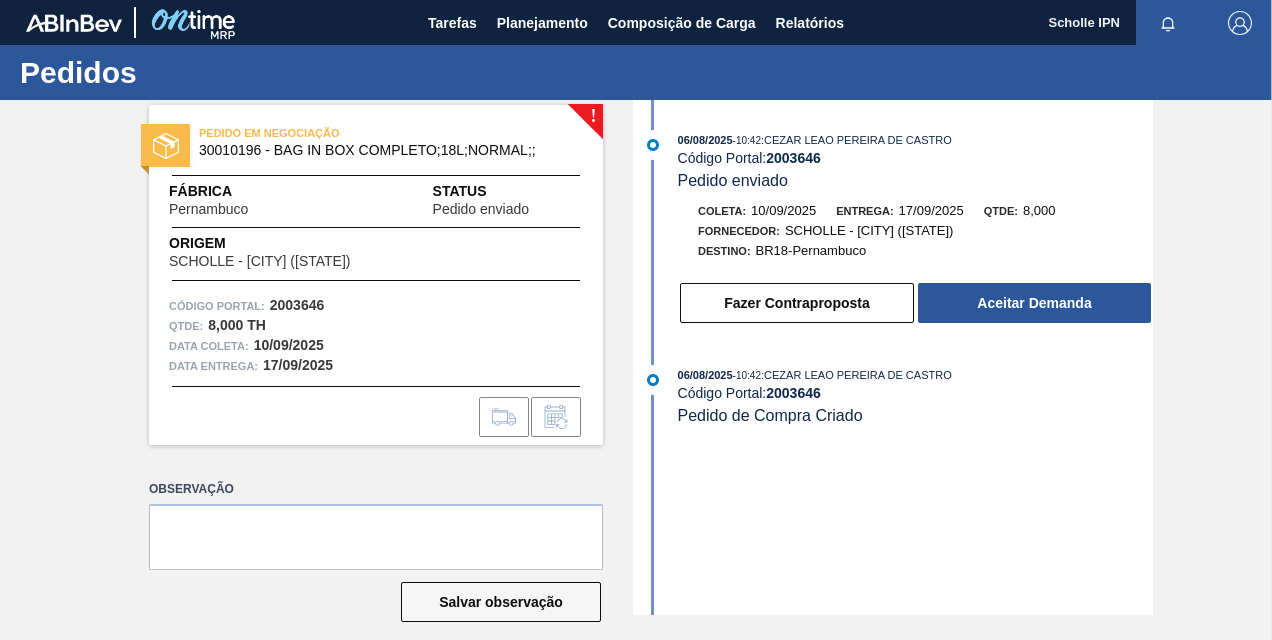 click on "! PEDIDO EM NEGOCIAÇÃO 30010196 - BAG IN BOX COMPLETO;18L;NORMAL;; Fábrica Pernambuco Status Pedido enviado Origem SCHOLLE - VINHEDO (SP)   Código Portal:  2003646 Qtde : 8,000 TH Data coleta: 10/09/2025 Data entrega: 17/09/2025  Observação Salvar observação 06/08/2025  -  10:42 :  CEZAR LEAO PEREIRA DE CASTRO Código Portal:  2003646 Pedido enviado Coleta: 10/09/2025 Entrega: 17/09/2025 Qtde: 8,000 Fornecedor: SCHOLLE - VINHEDO (SP) Destino: BR18-Pernambuco Fazer Contraproposta Aceitar Demanda 06/08/2025  -  10:42 :  CEZAR LEAO PEREIRA DE CASTRO Código Portal:  2003646 Pedido de Compra Criado" at bounding box center (636, 357) 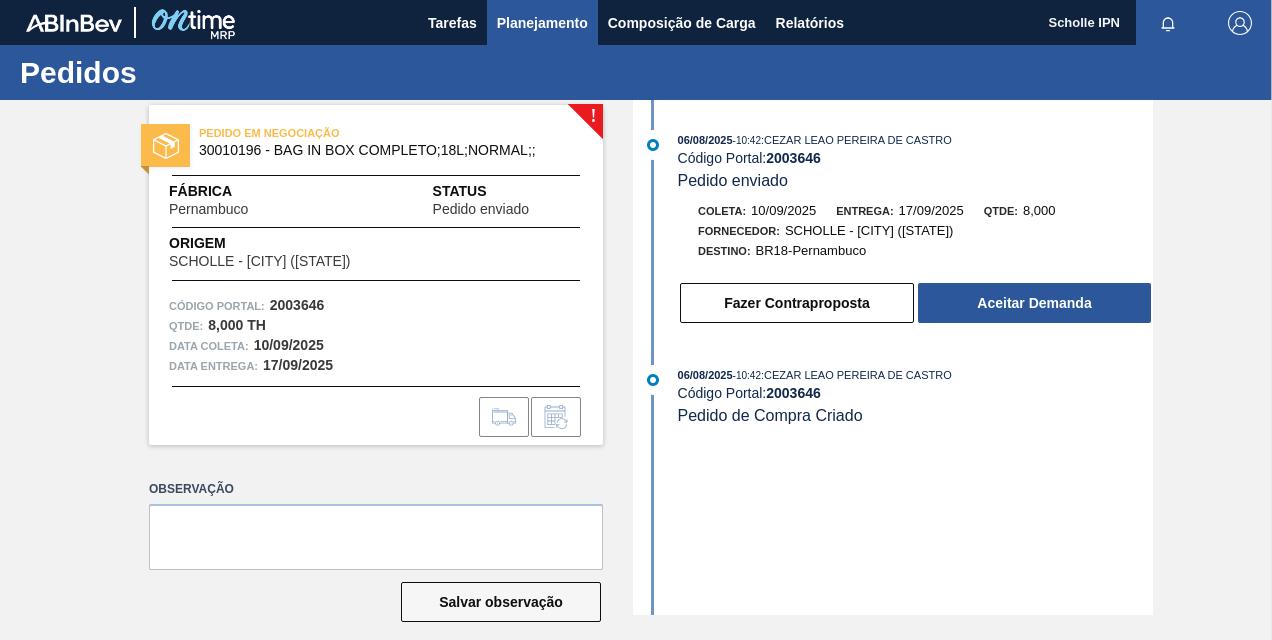 click on "Planejamento" at bounding box center (542, 23) 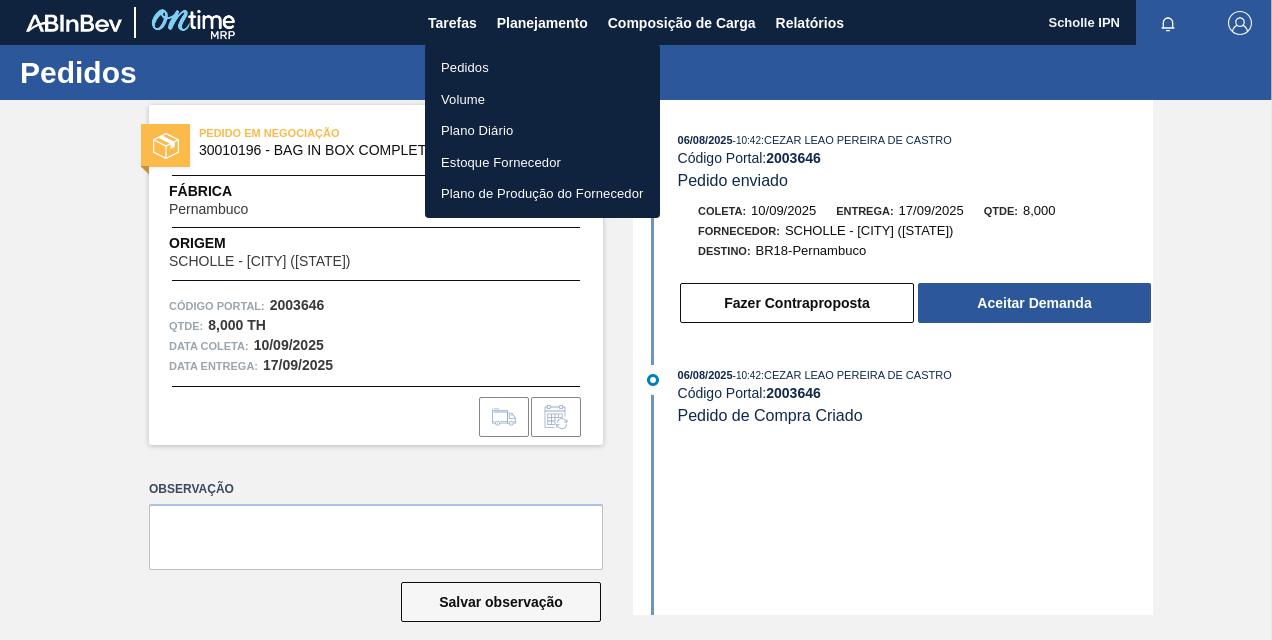 click on "Pedidos" at bounding box center (542, 68) 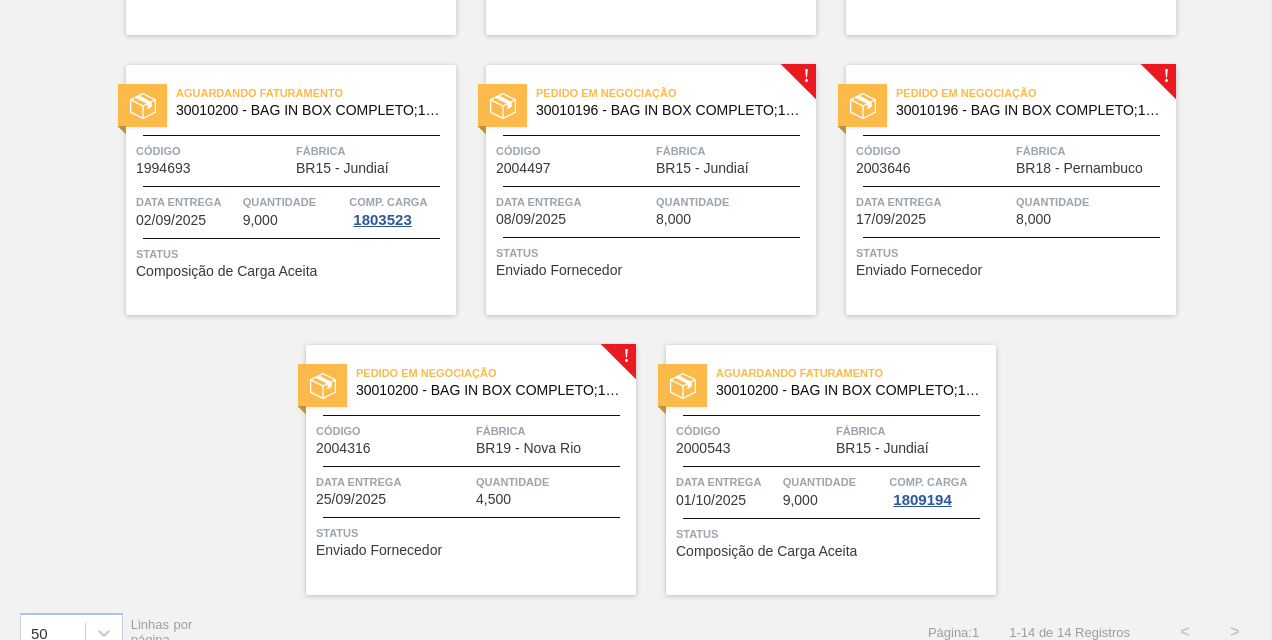 scroll, scrollTop: 981, scrollLeft: 0, axis: vertical 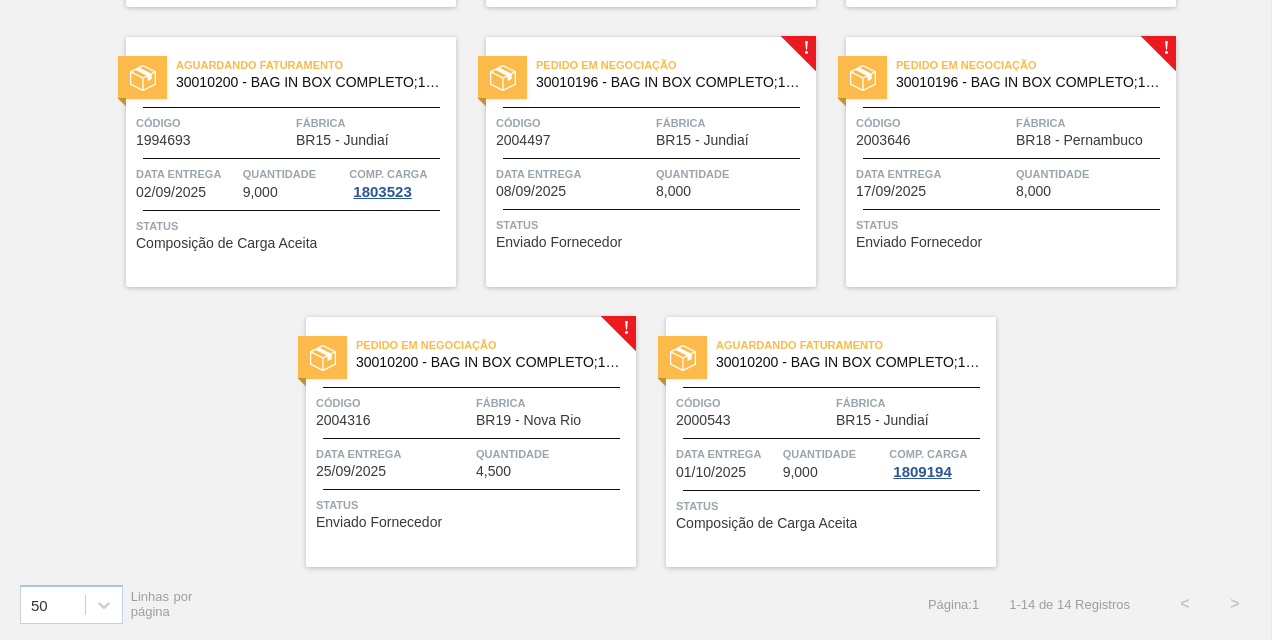 click on "Status" at bounding box center (473, 505) 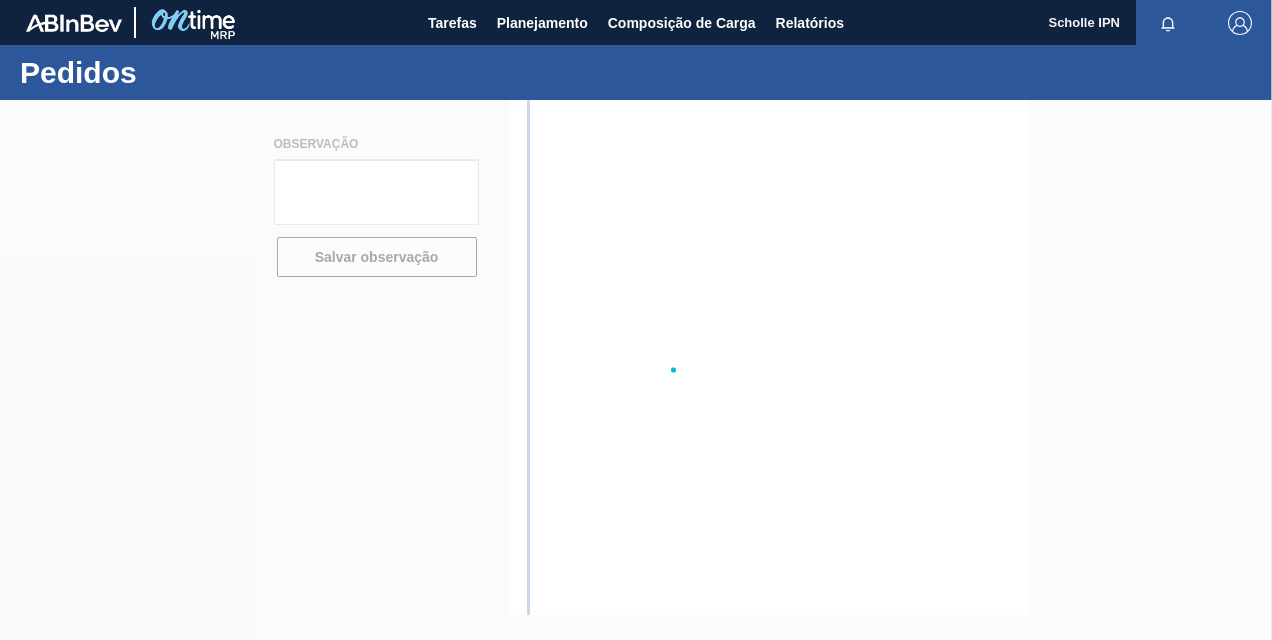 scroll, scrollTop: 0, scrollLeft: 0, axis: both 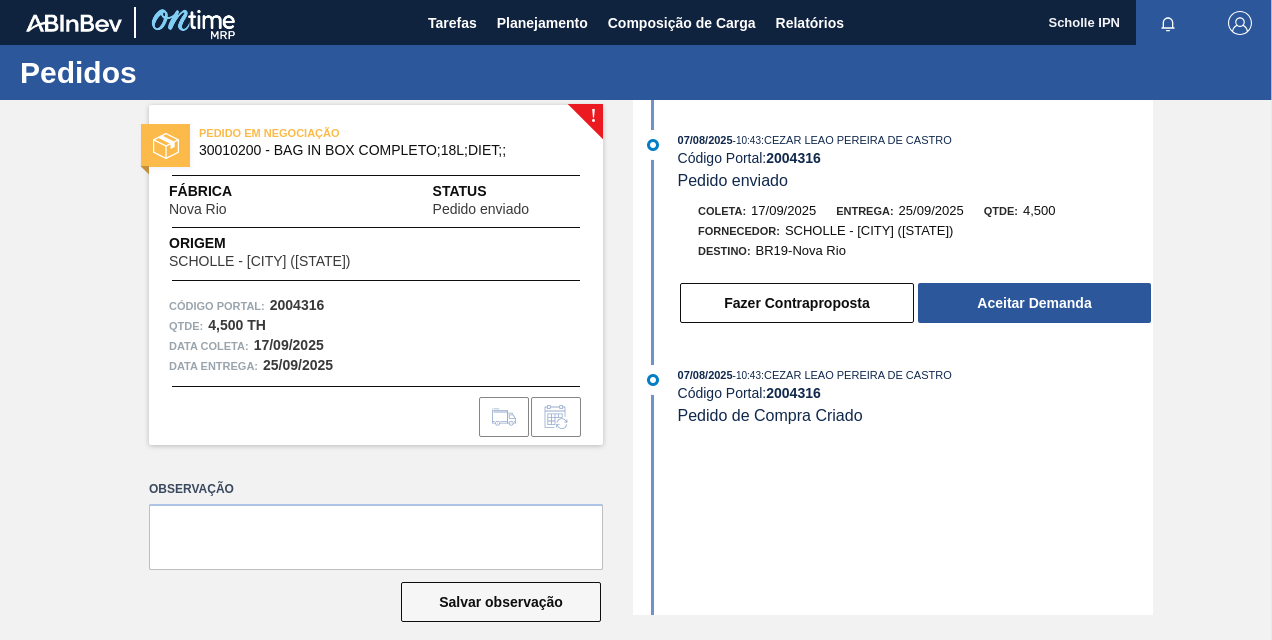 click on "07/08/2025  -  10:43 :  CEZAR LEAO PEREIRA DE CASTRO Código Portal:  2004316 Pedido de Compra Criado" at bounding box center (895, 405) 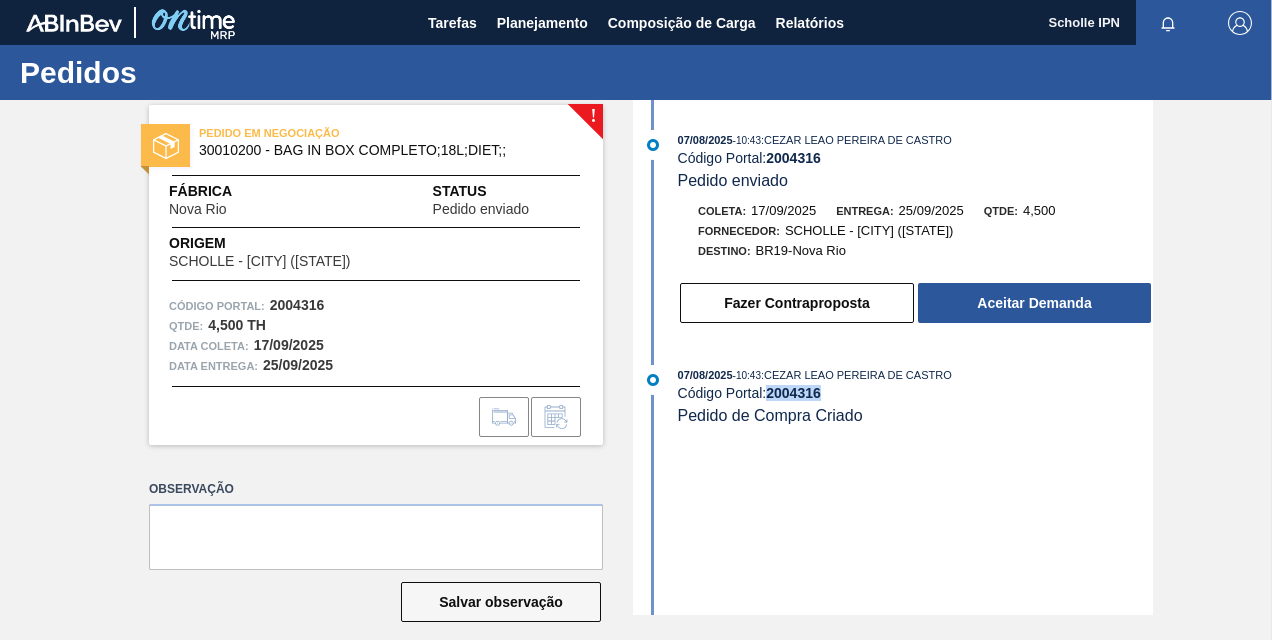 click on "2004316" at bounding box center (793, 393) 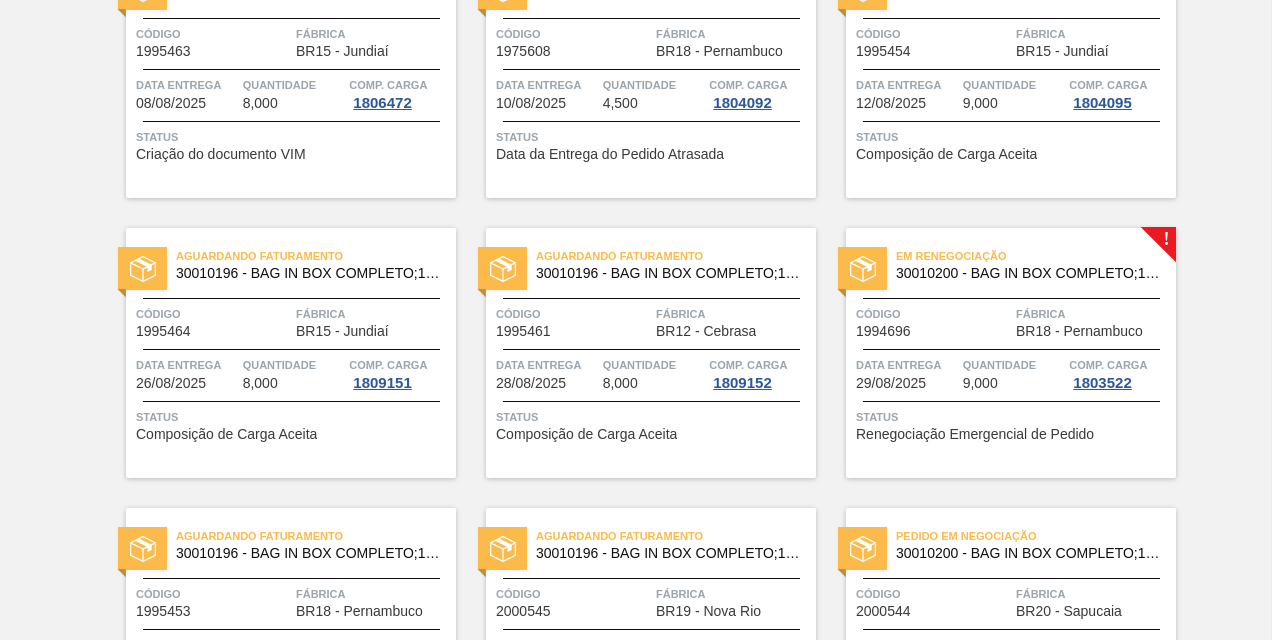 scroll, scrollTop: 200, scrollLeft: 0, axis: vertical 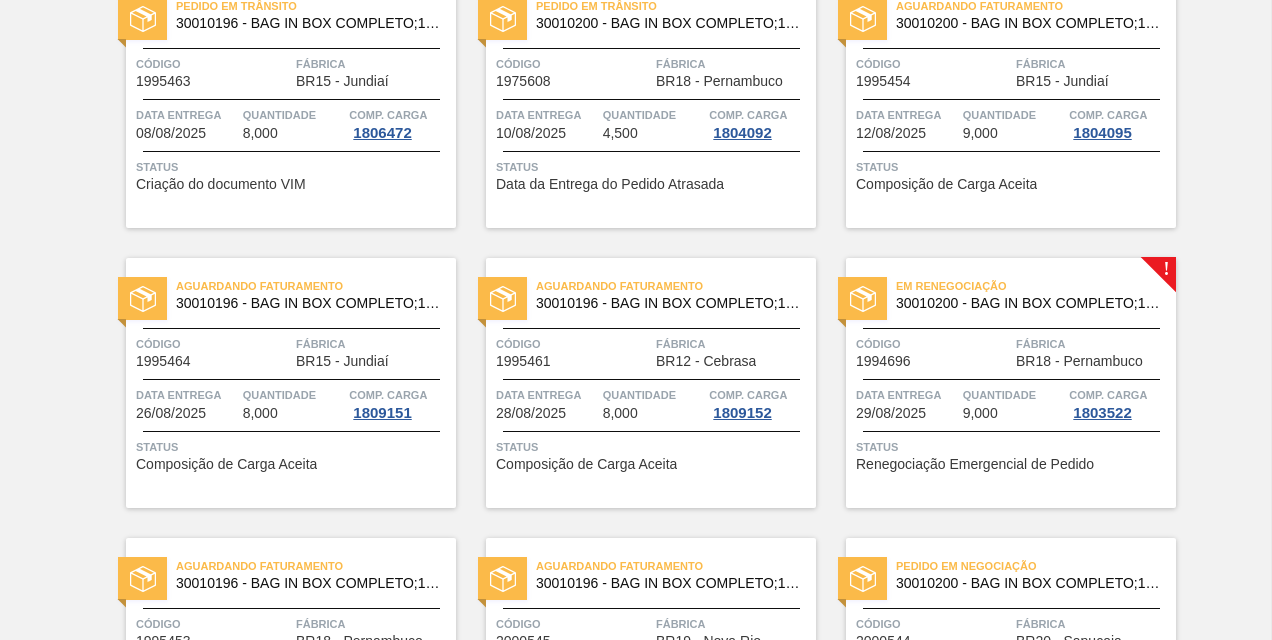 click on "Quantidade 9,000" at bounding box center [1014, 403] 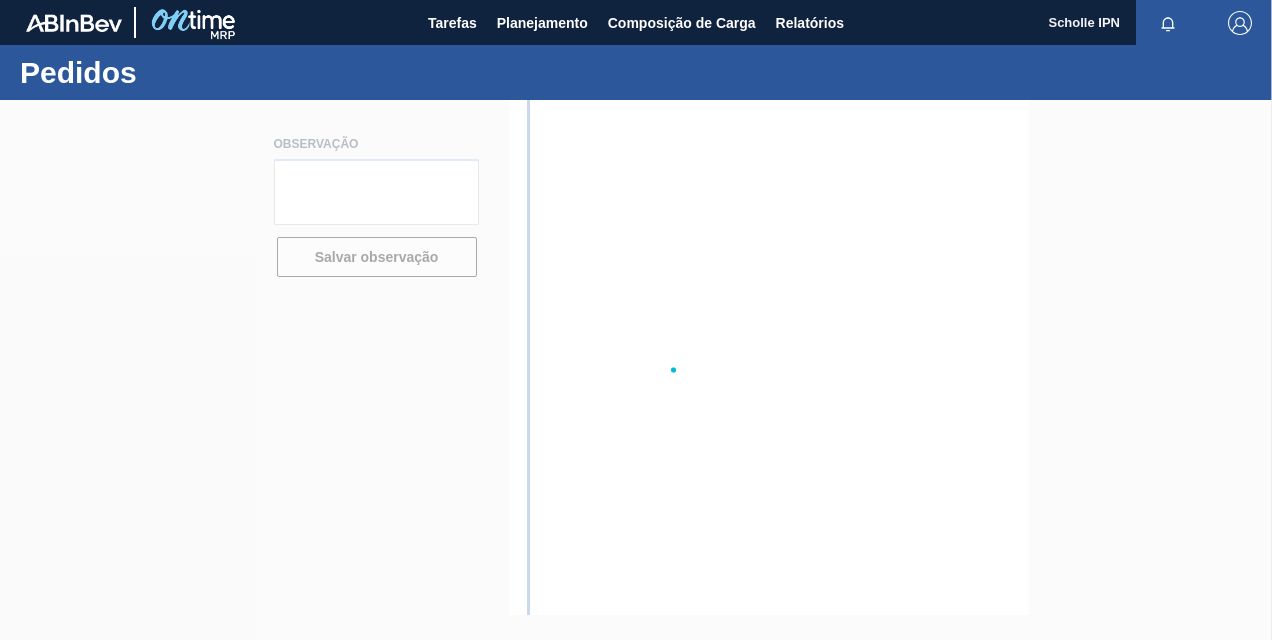 scroll, scrollTop: 0, scrollLeft: 0, axis: both 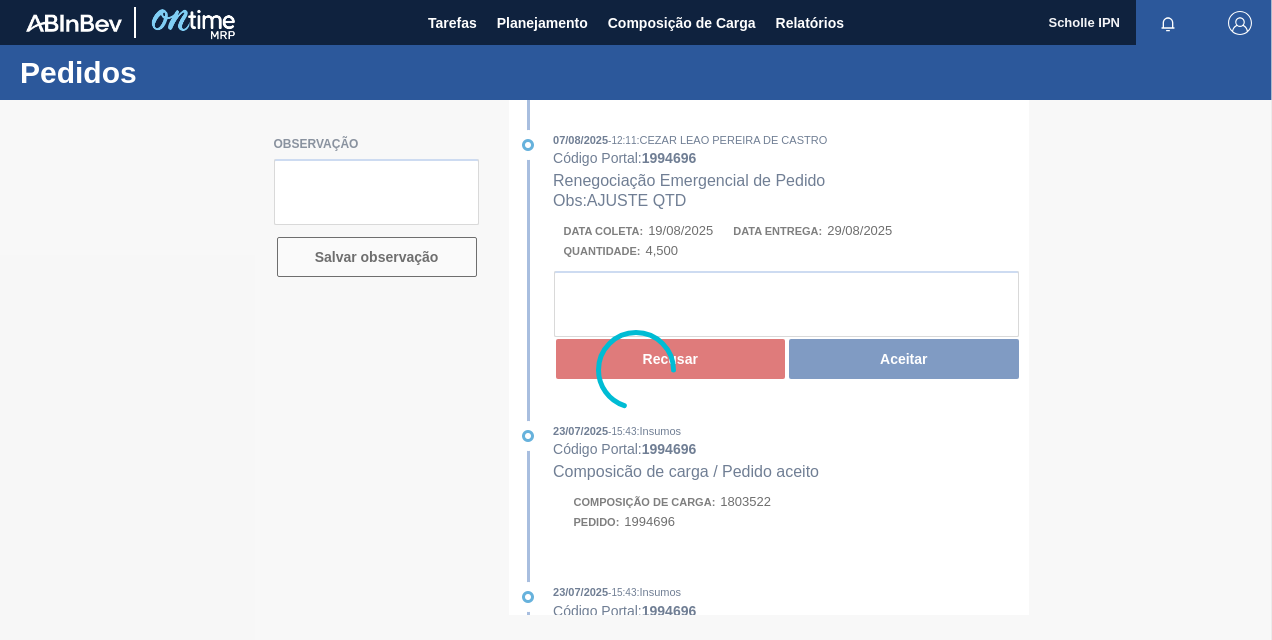 type on "Sales [NUMBER]" 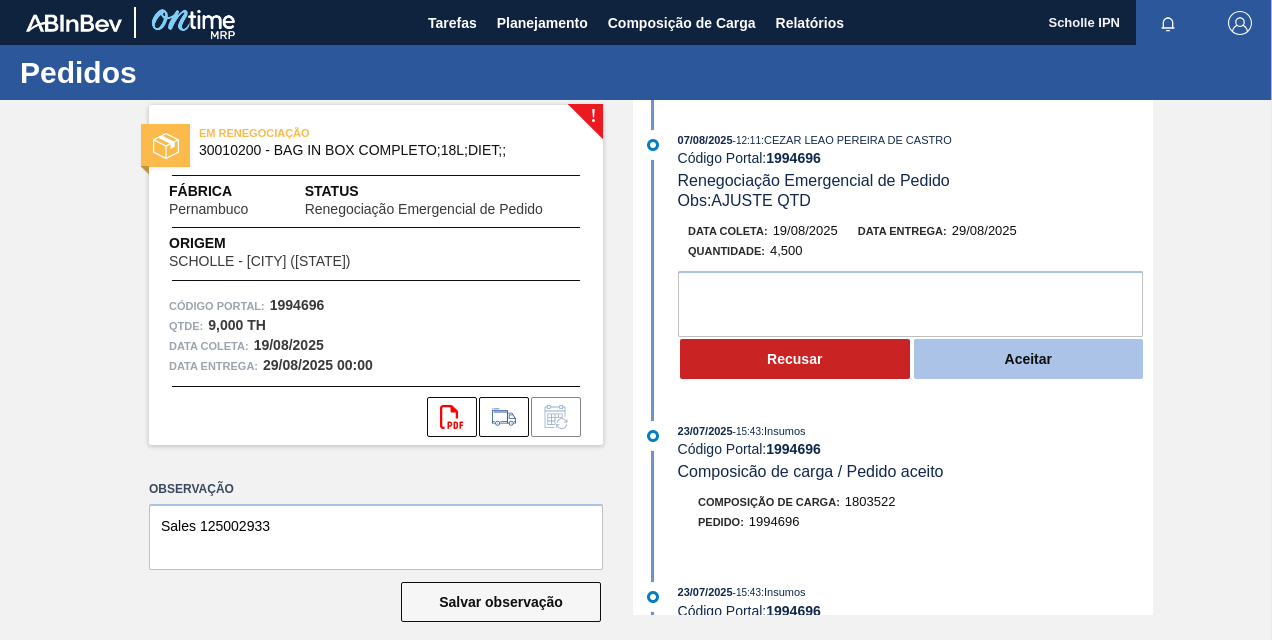 click on "Aceitar" at bounding box center (1029, 359) 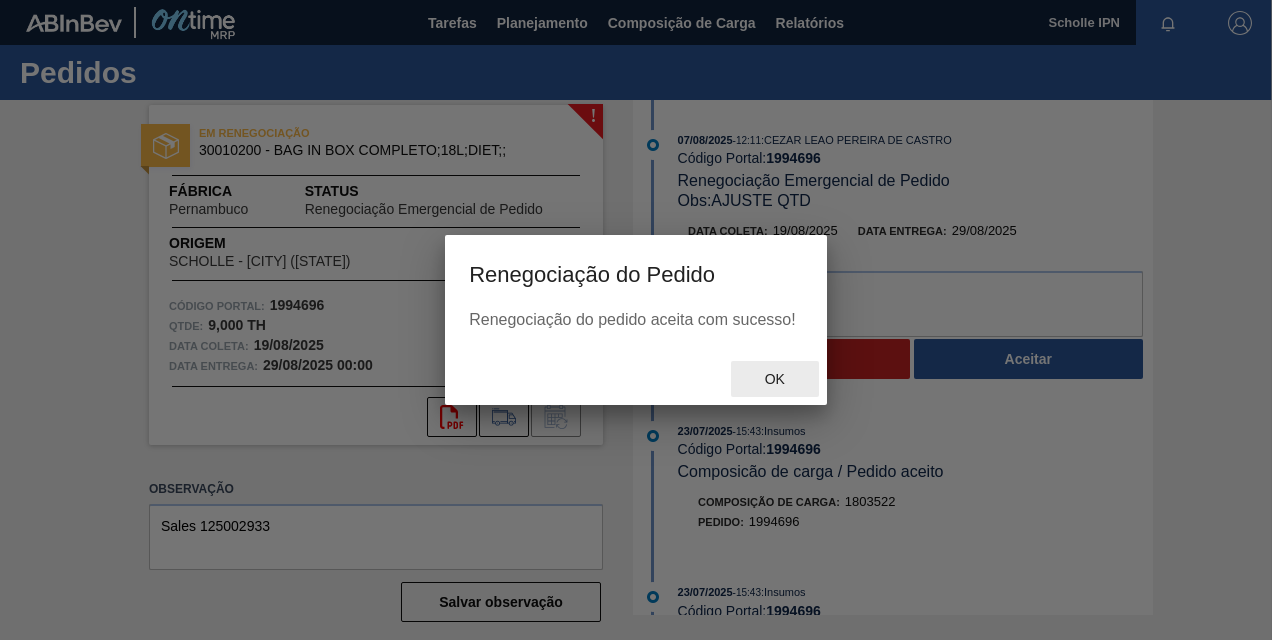 click on "Ok" at bounding box center (775, 379) 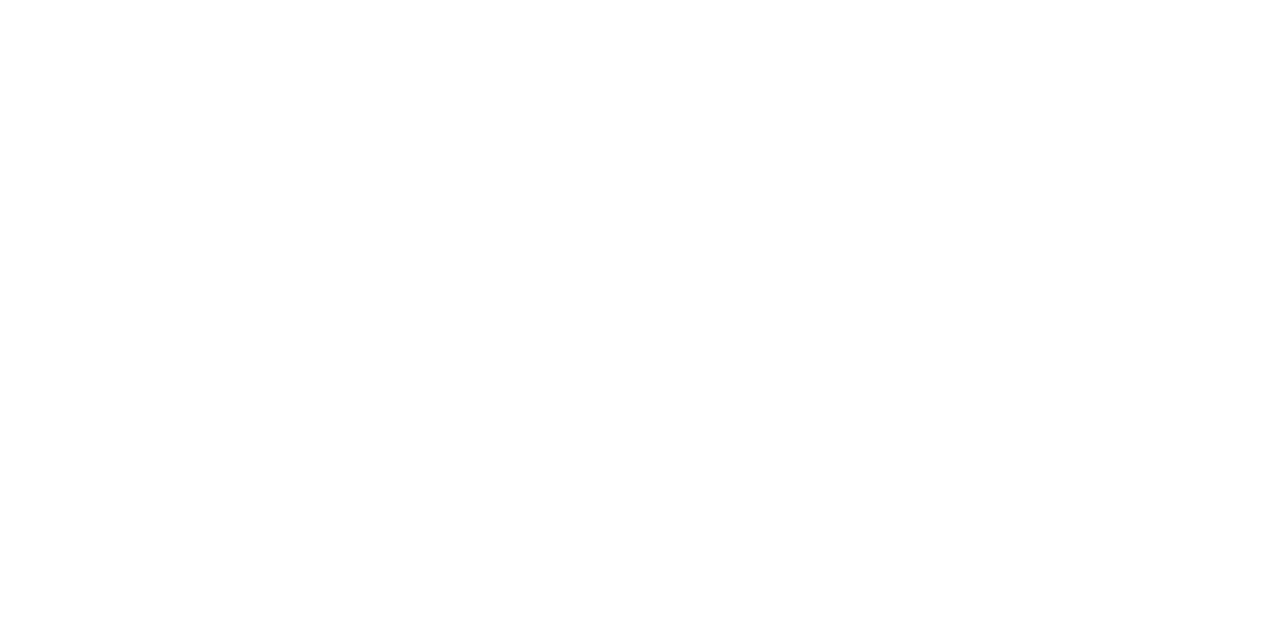 scroll, scrollTop: 0, scrollLeft: 0, axis: both 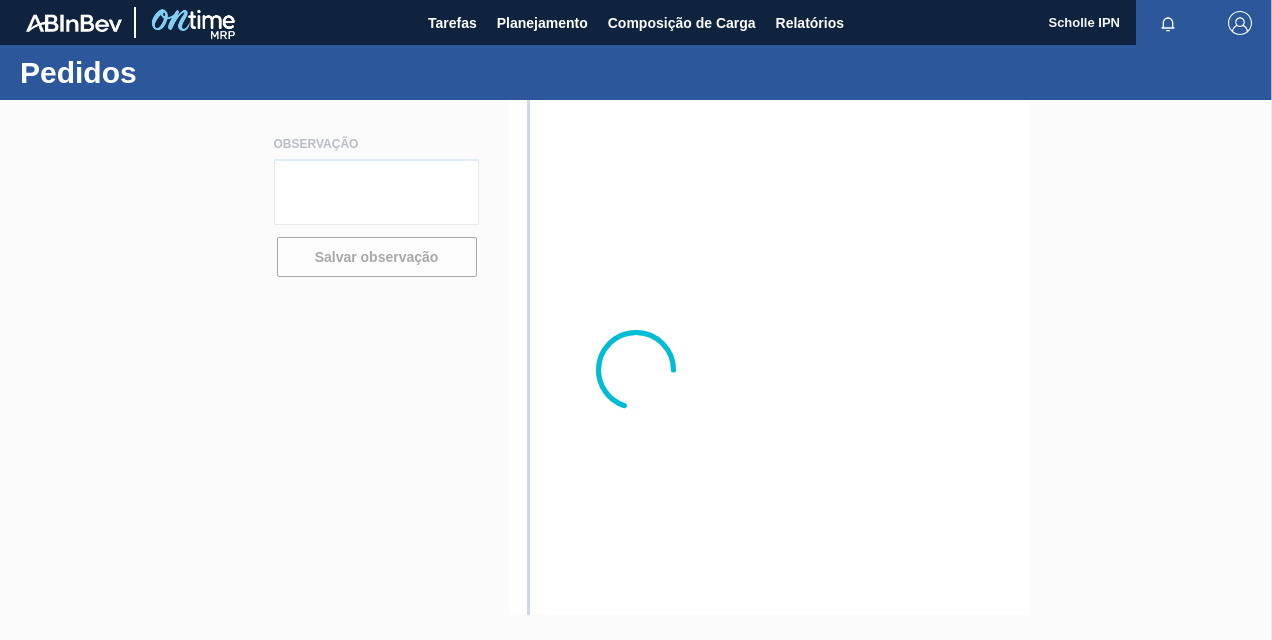 type on "Sales [NUMBER]" 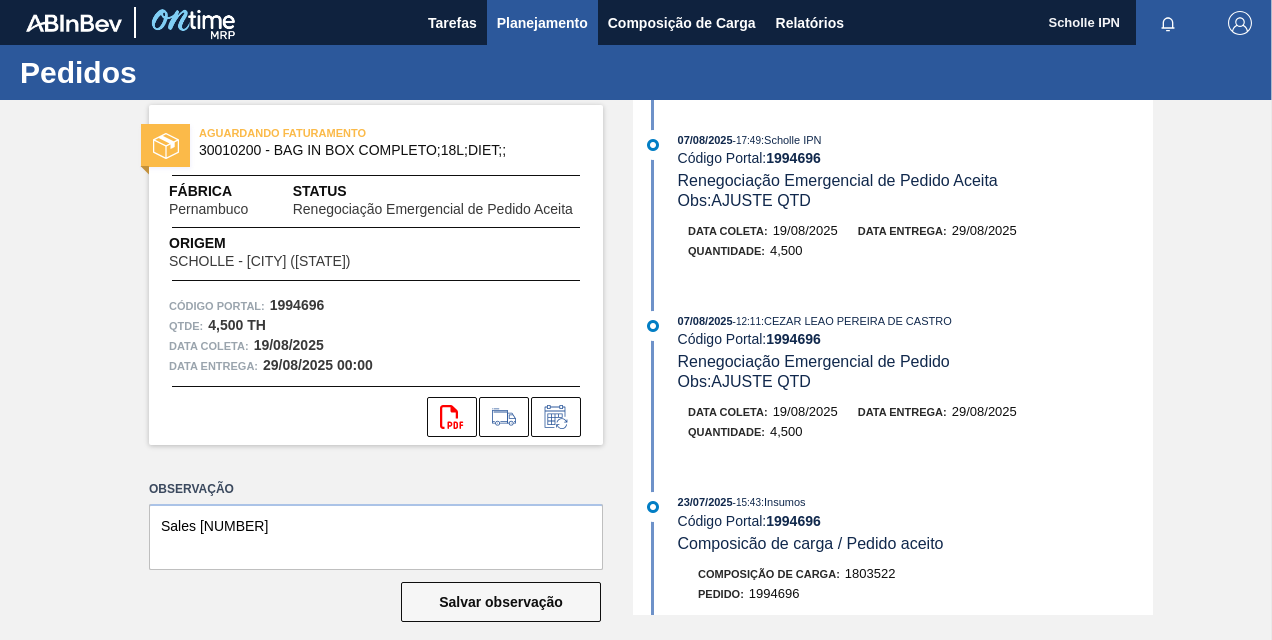 click on "Planejamento" at bounding box center [542, 23] 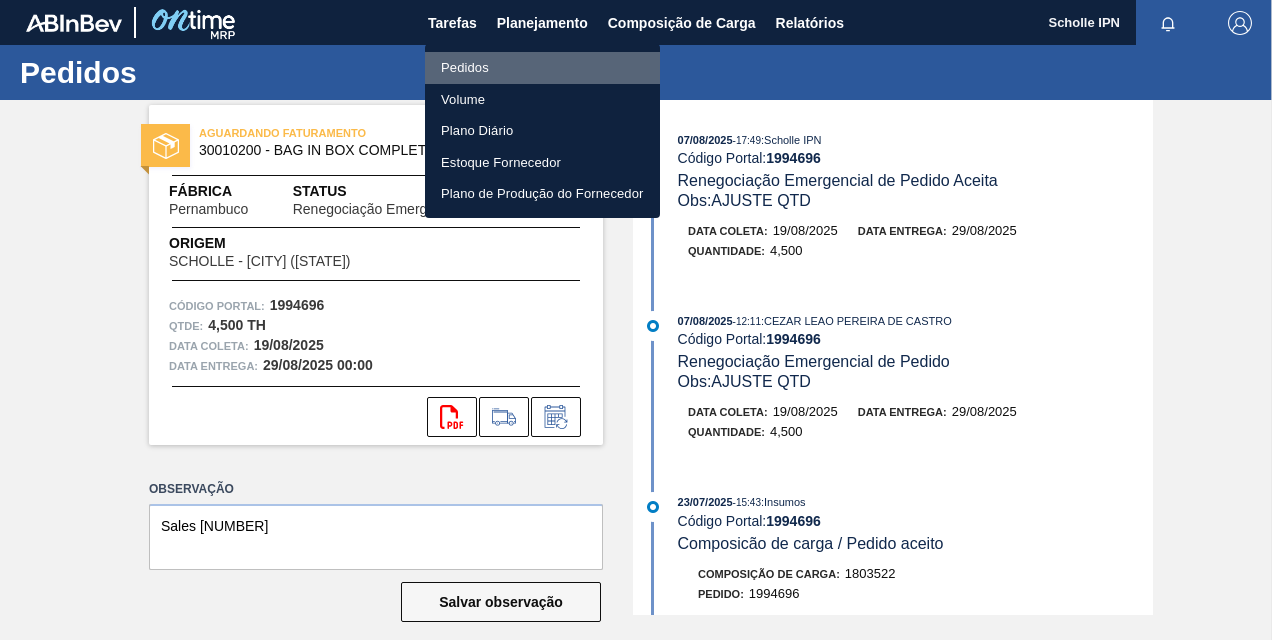 click on "Pedidos" at bounding box center (542, 68) 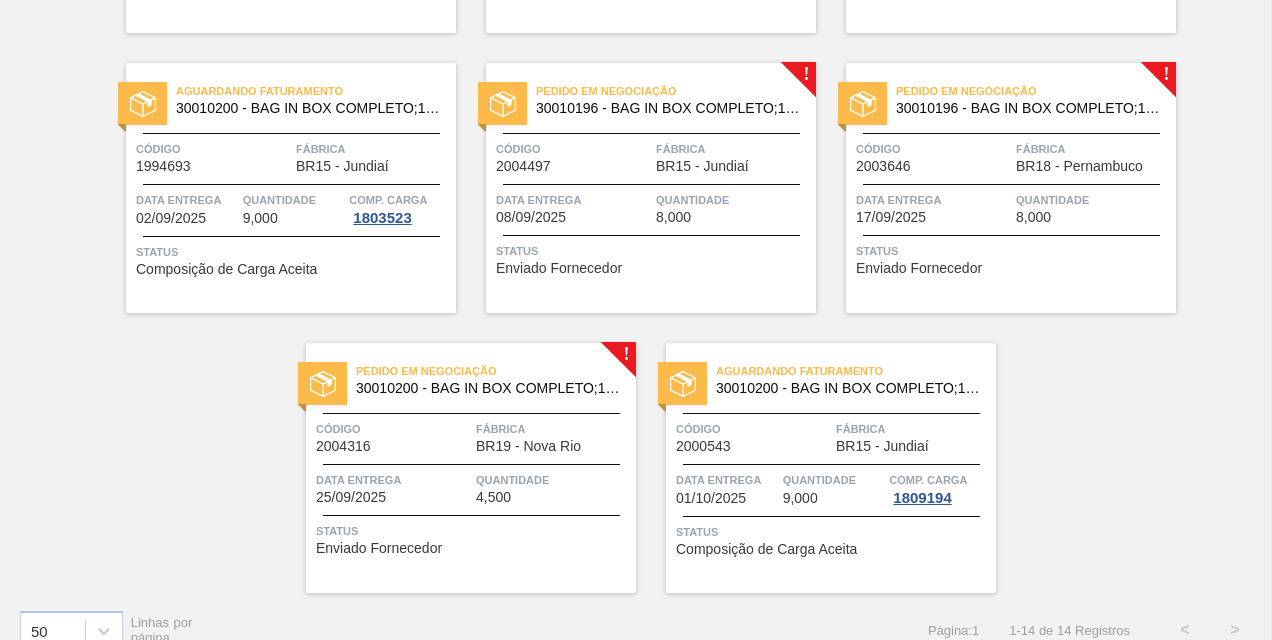 scroll, scrollTop: 981, scrollLeft: 0, axis: vertical 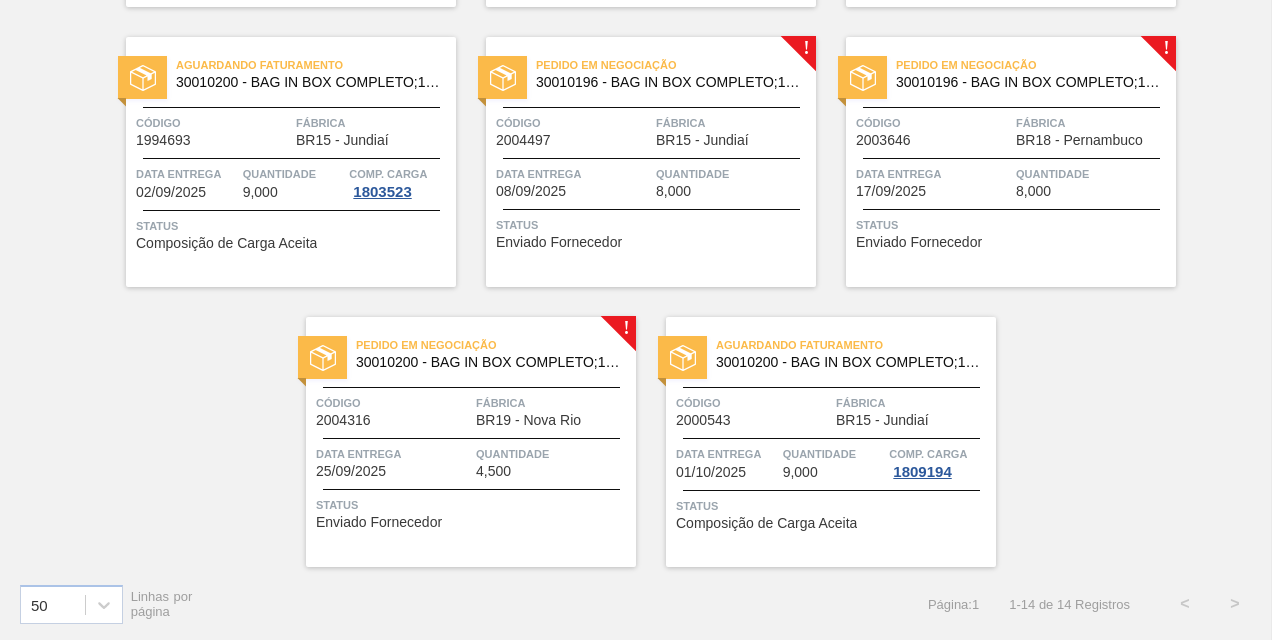 click on "Pedido em Trânsito 30010196 - BAG IN BOX COMPLETO;18L;NORMAL;; Código 1995463 Fábrica BR15 - Jundiaí Data entrega [DATE] Quantidade 8,000 Comp. Carga 1806472 Status Criação do documento VIM Pedido em Trânsito 30010200 - BAG IN BOX COMPLETO;18L;DIET;; Código 1975608 Fábrica BR18 - Pernambuco Data entrega [DATE] Quantidade 4,500 Comp. Carga 1804092 Status Data da Entrega do Pedido Atrasada Aguardando Faturamento 30010200 - BAG IN BOX COMPLETO;18L;DIET;; Código 1995454 Fábrica BR15 - Jundiaí Data entrega [DATE] Quantidade 9,000 Comp. Carga 1804095 Status Composição de Carga Aceita Aguardando Faturamento 30010196 - BAG IN BOX COMPLETO;18L;NORMAL;; Código 1995464 Fábrica BR15 - Jundiaí Data entrega [DATE] Quantidade 8,000 Comp. Carga 1809151 Status Composição de Carga Aceita Aguardando Faturamento 30010196 - BAG IN BOX COMPLETO;18L;NORMAL;; Código 1995461 Fábrica BR12 - Cebrasa Data entrega [DATE] Quantidade 8,000 Comp. Carga 1809152 Status Composição de Carga Aceita ! !" at bounding box center [636, -133] 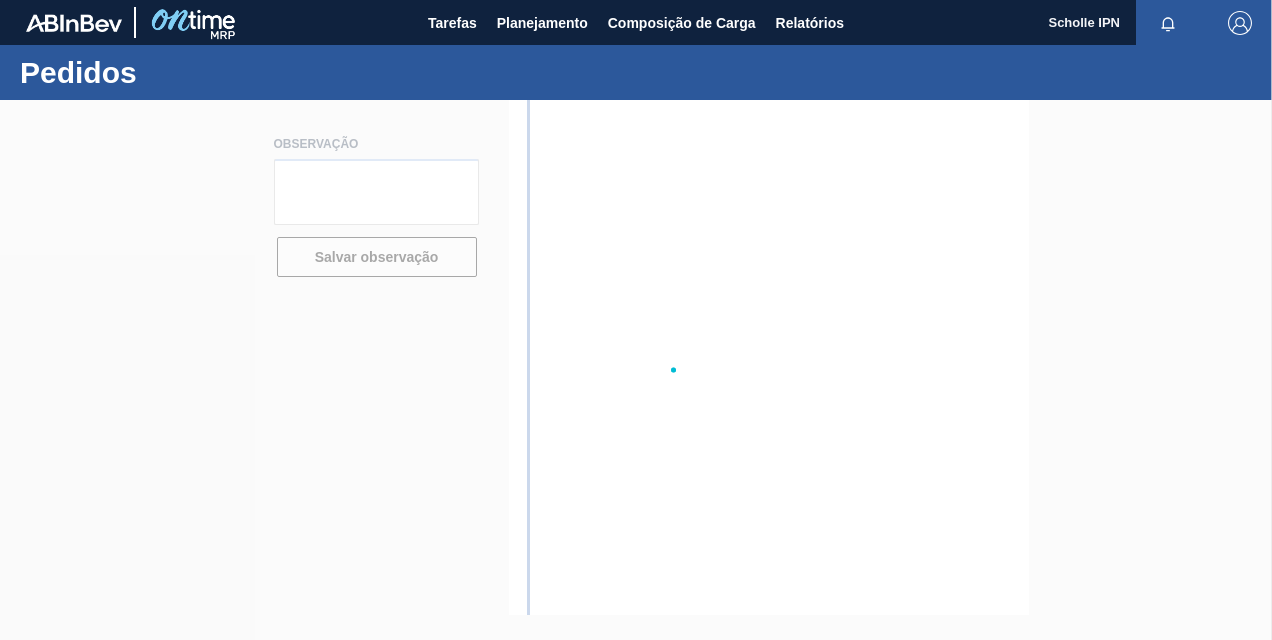 scroll, scrollTop: 0, scrollLeft: 0, axis: both 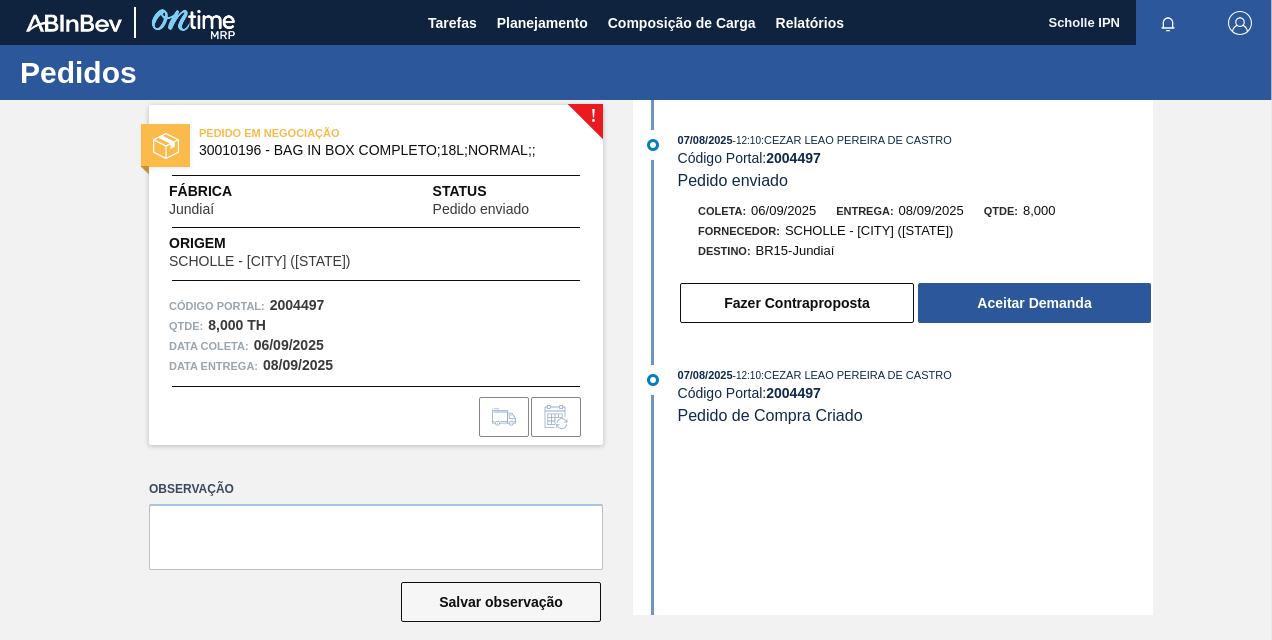 drag, startPoint x: 801, startPoint y: 569, endPoint x: 804, endPoint y: 556, distance: 13.341664 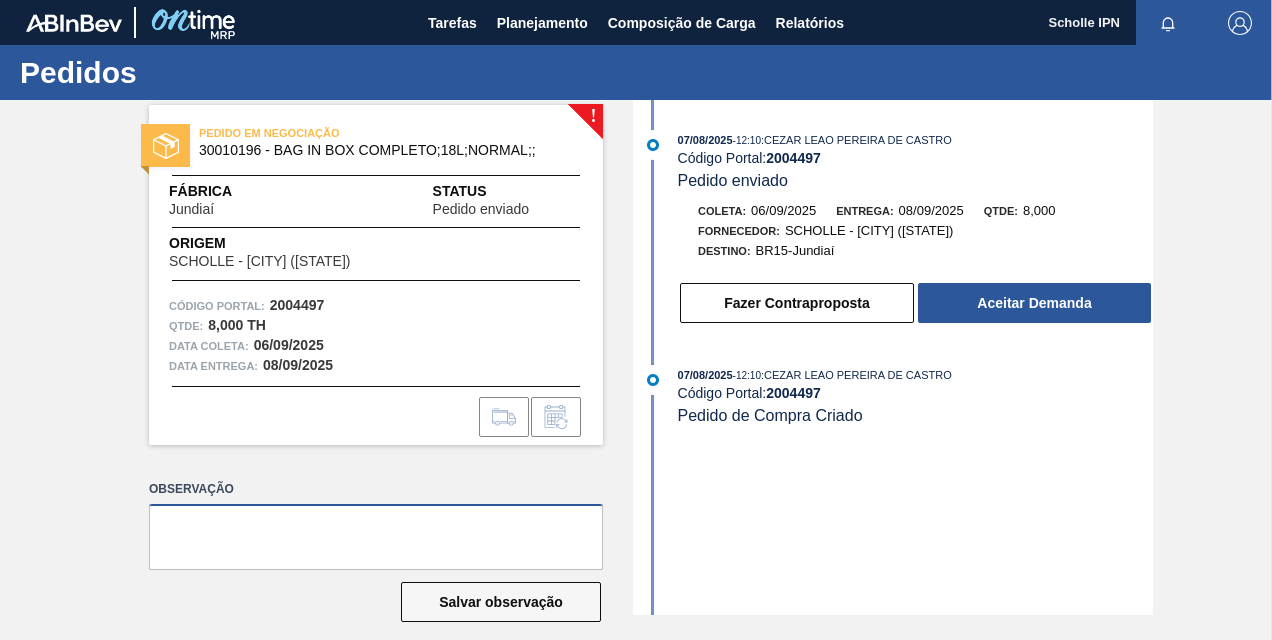 click at bounding box center [376, 537] 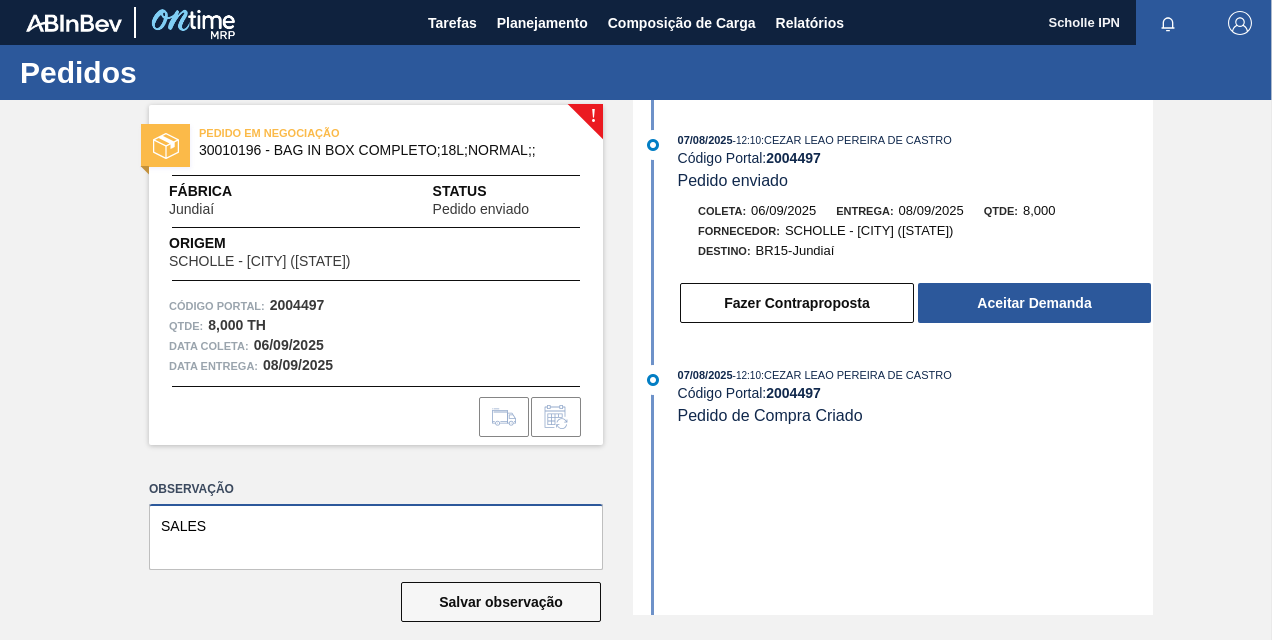 paste on "125002996" 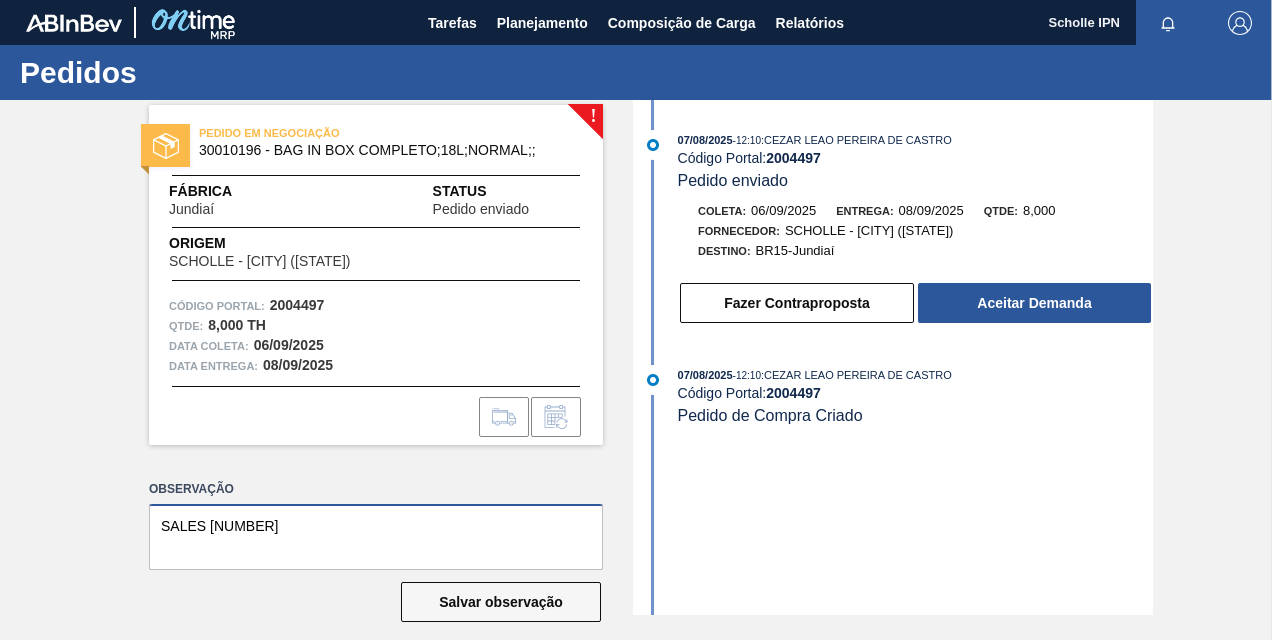 type on "SALES [NUMBER]" 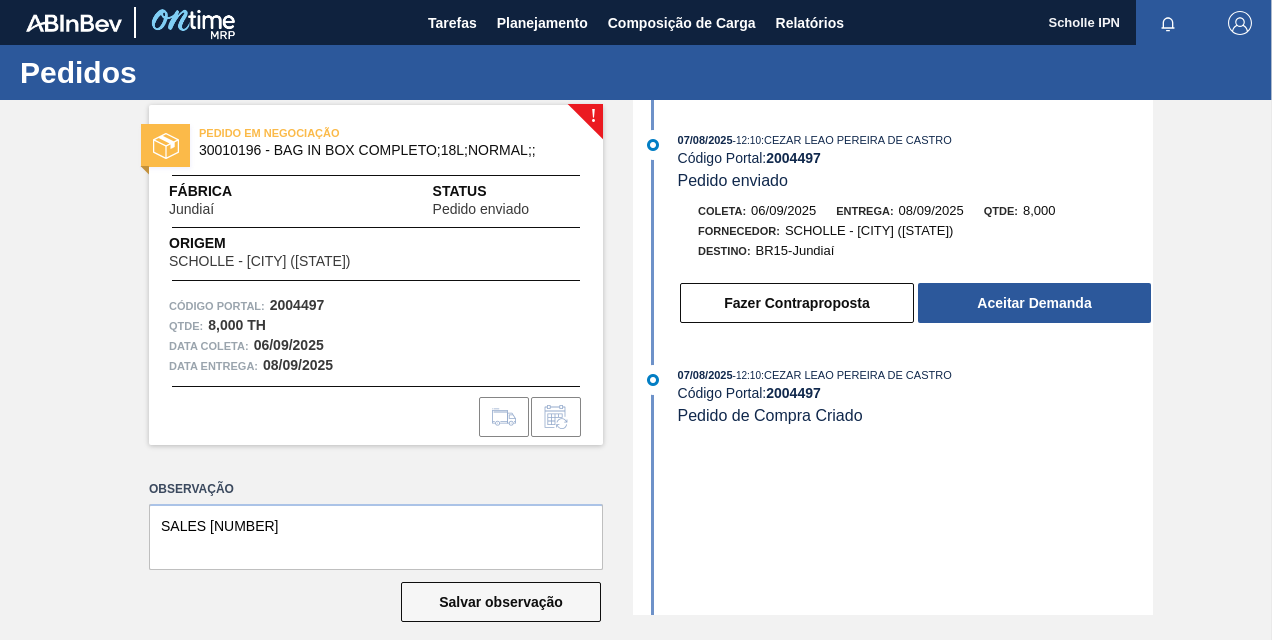 click on "[DATE]  -  [TIME] :  [FIRST] [MIDDLE] [LAST] Código Portal:  2004497 Pedido de Compra Criado" at bounding box center [895, 405] 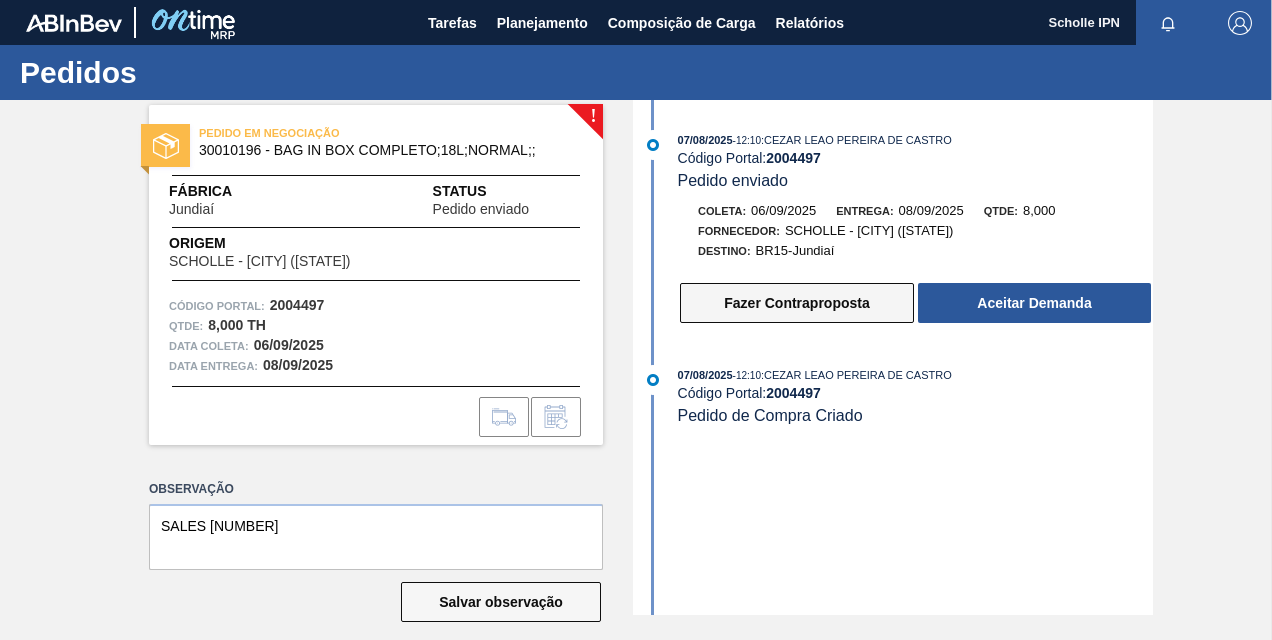 click on "Fazer Contraproposta" at bounding box center [797, 303] 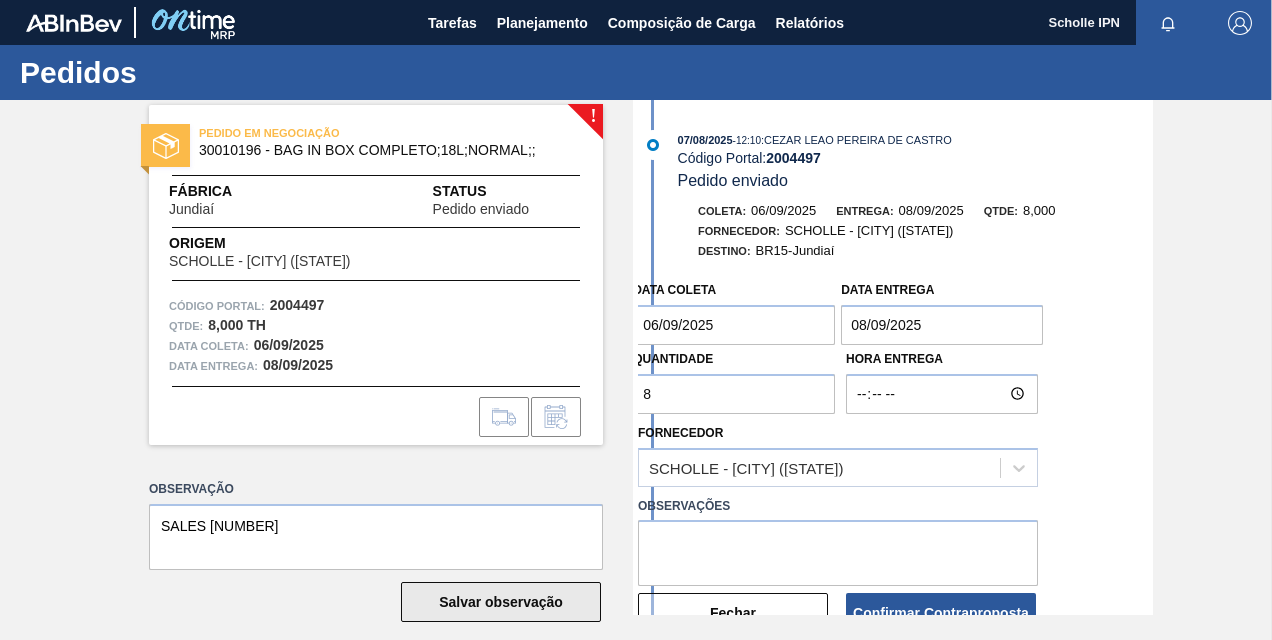 click on "Salvar observação" at bounding box center (501, 602) 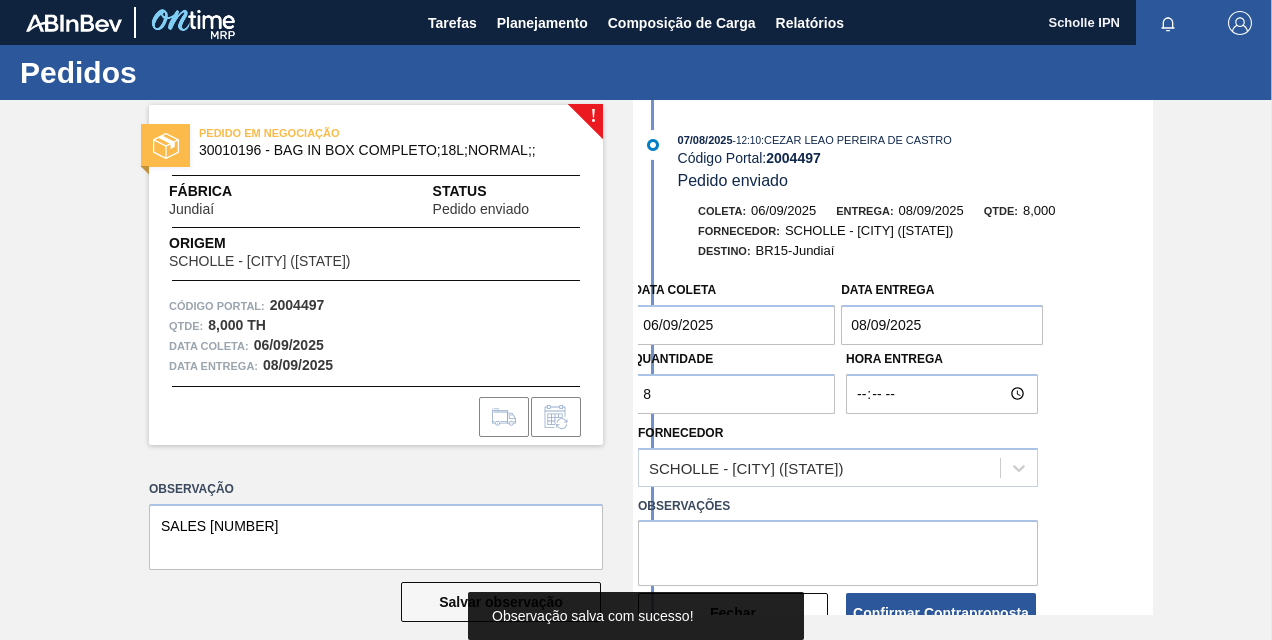 click on "06/09/2025" at bounding box center [734, 325] 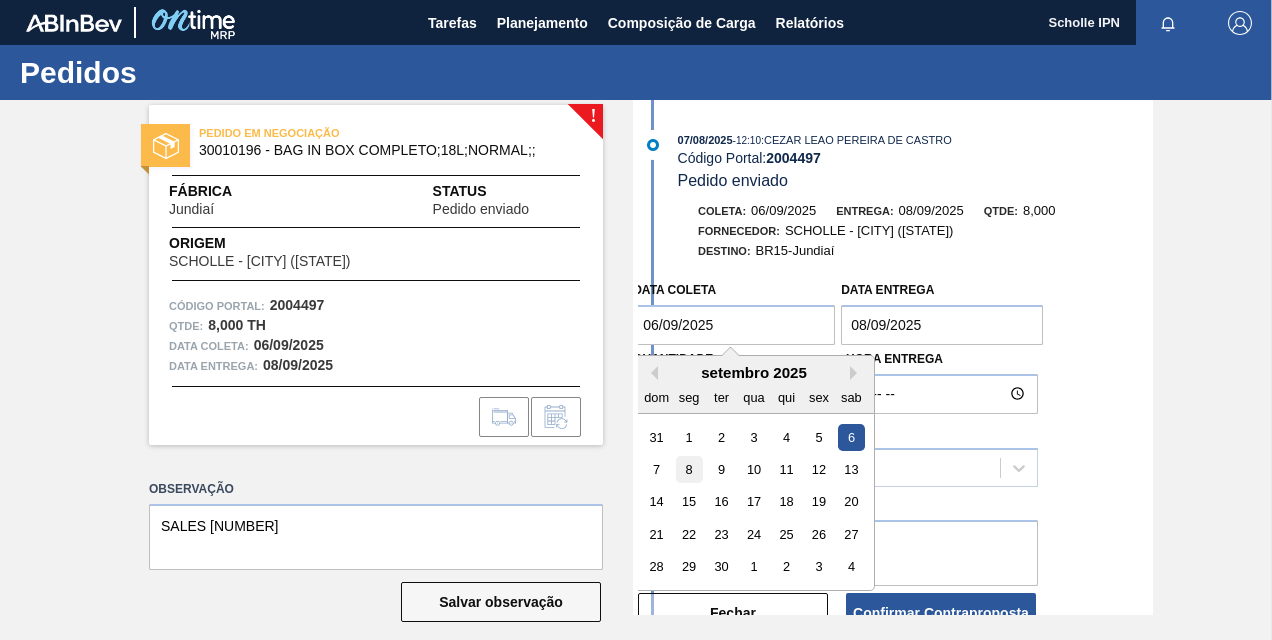 click on "8" at bounding box center [689, 469] 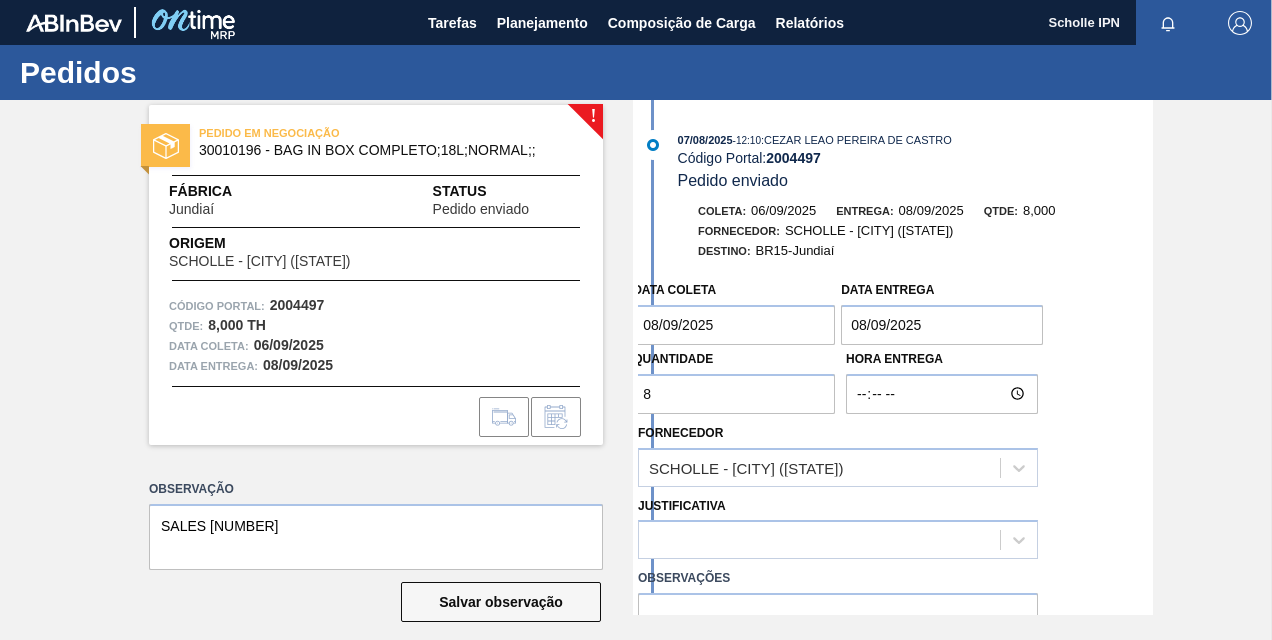 click on "08/09/2025" at bounding box center (942, 325) 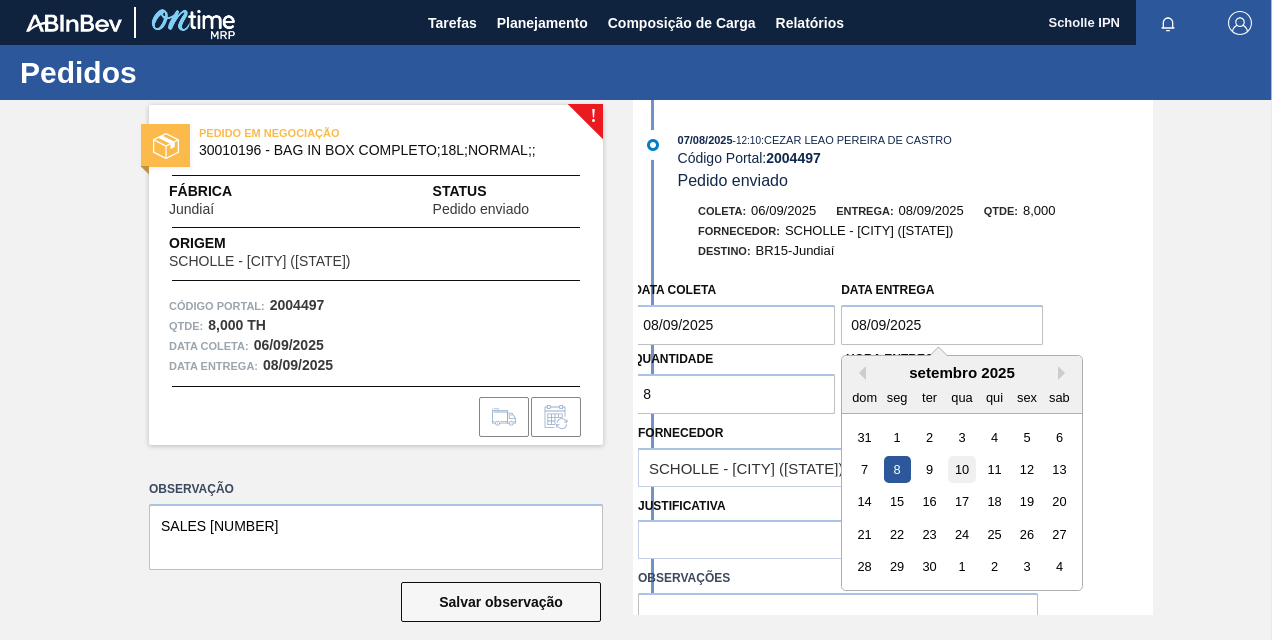 click on "10" at bounding box center [962, 469] 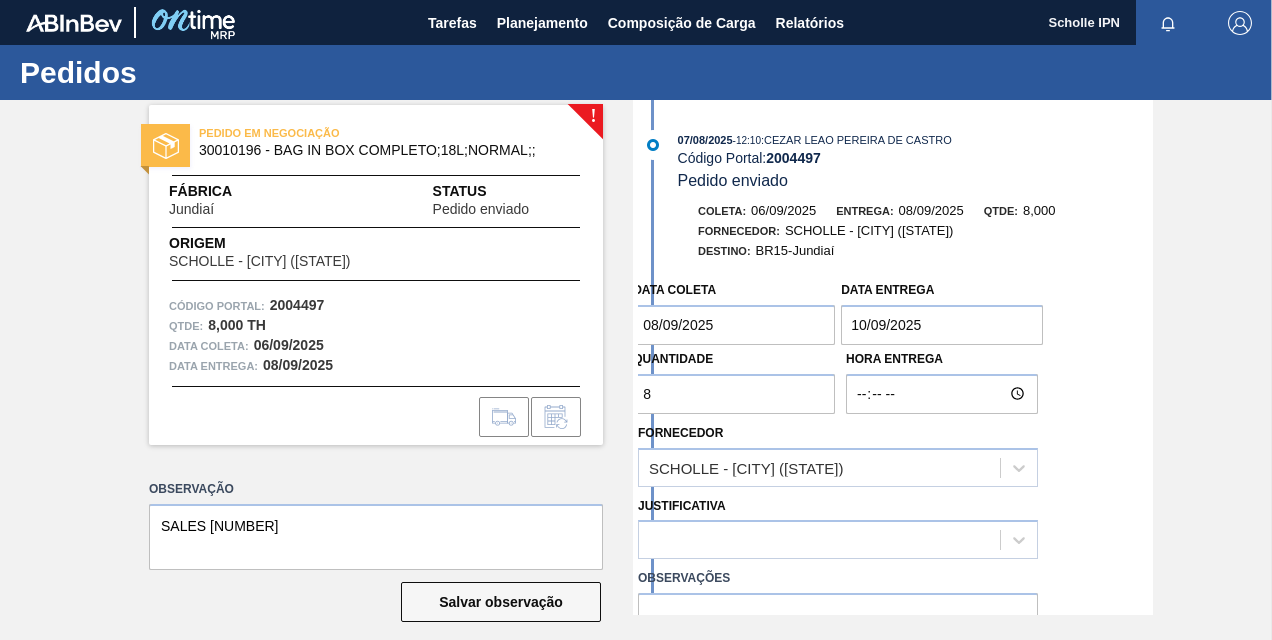 click on "Data coleta [DATE] Data entrega [DATE] Quantidade 8 Hora Entrega Fornecedor 327983 - SCHOLLE - [CITY] ([STATE]) Justificativa Observações Fechar Confirmar Contraproposta" at bounding box center [895, 489] 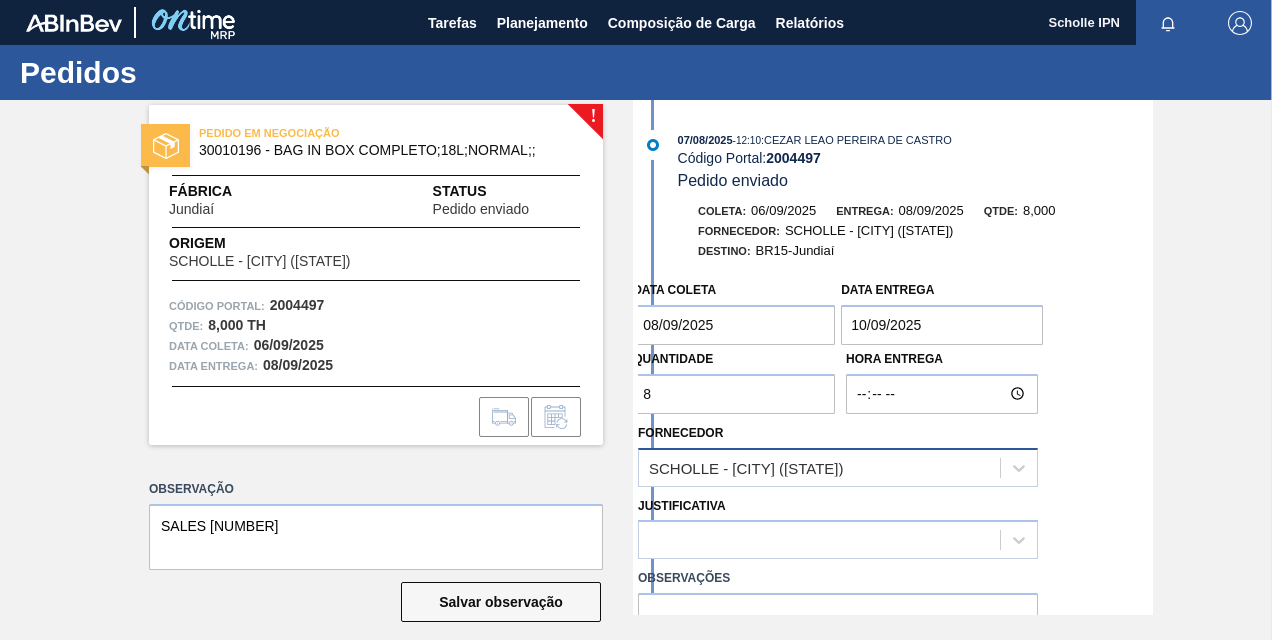 scroll, scrollTop: 100, scrollLeft: 0, axis: vertical 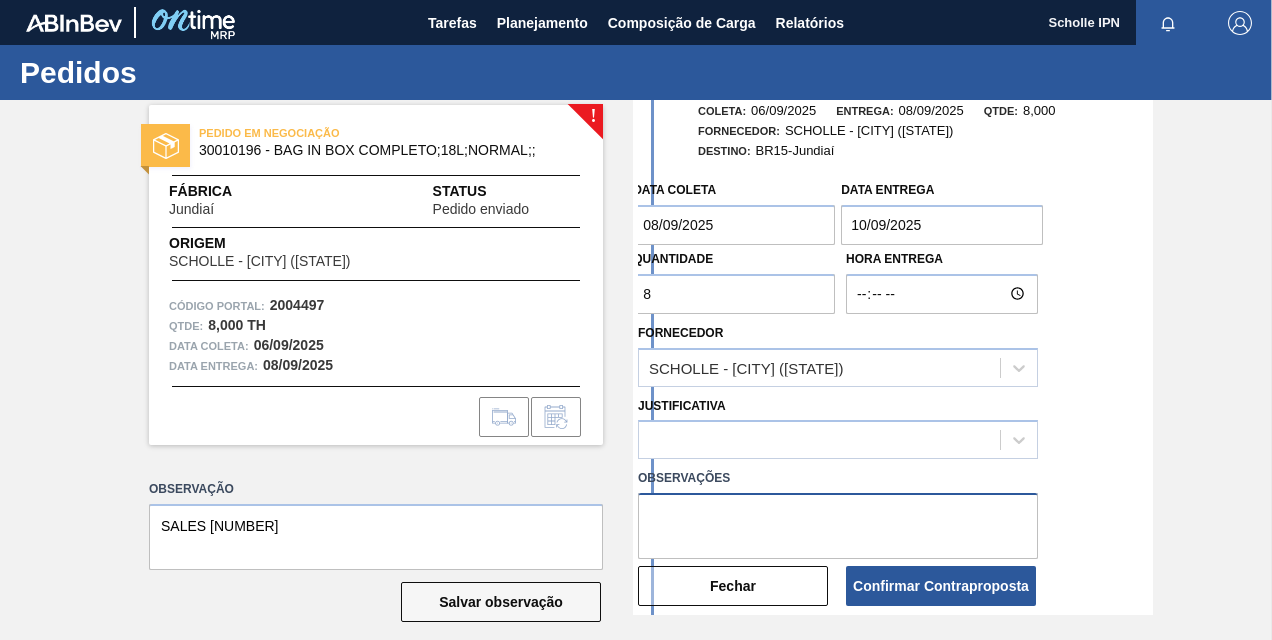 click at bounding box center [838, 526] 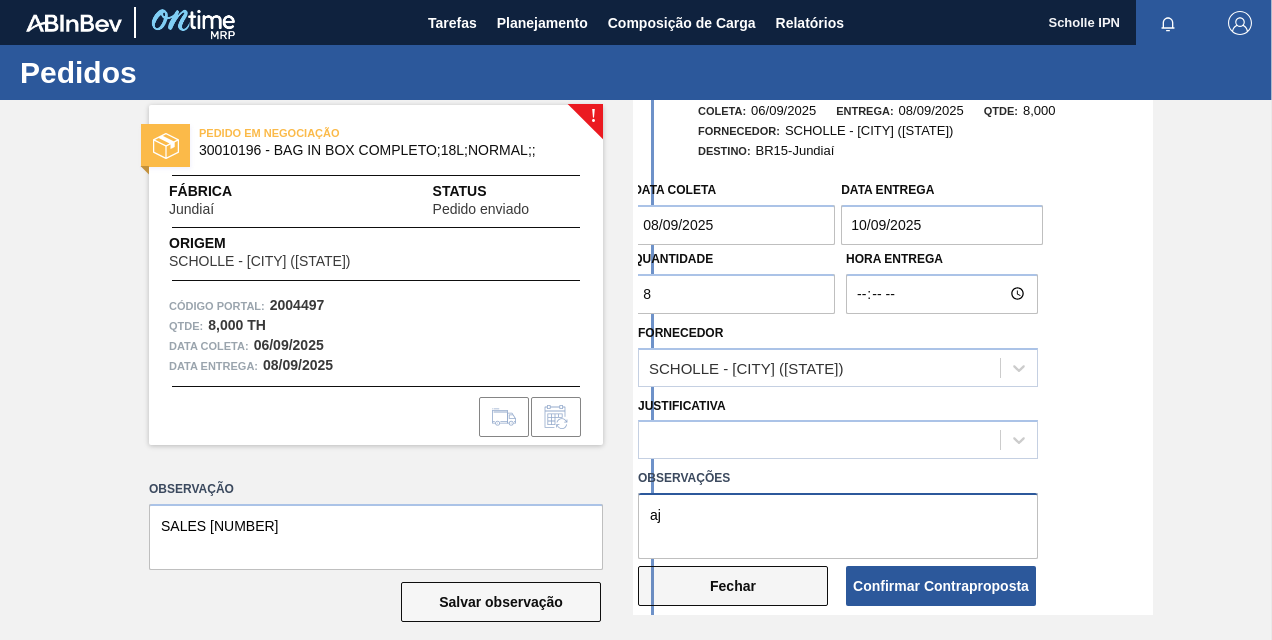 type on "a" 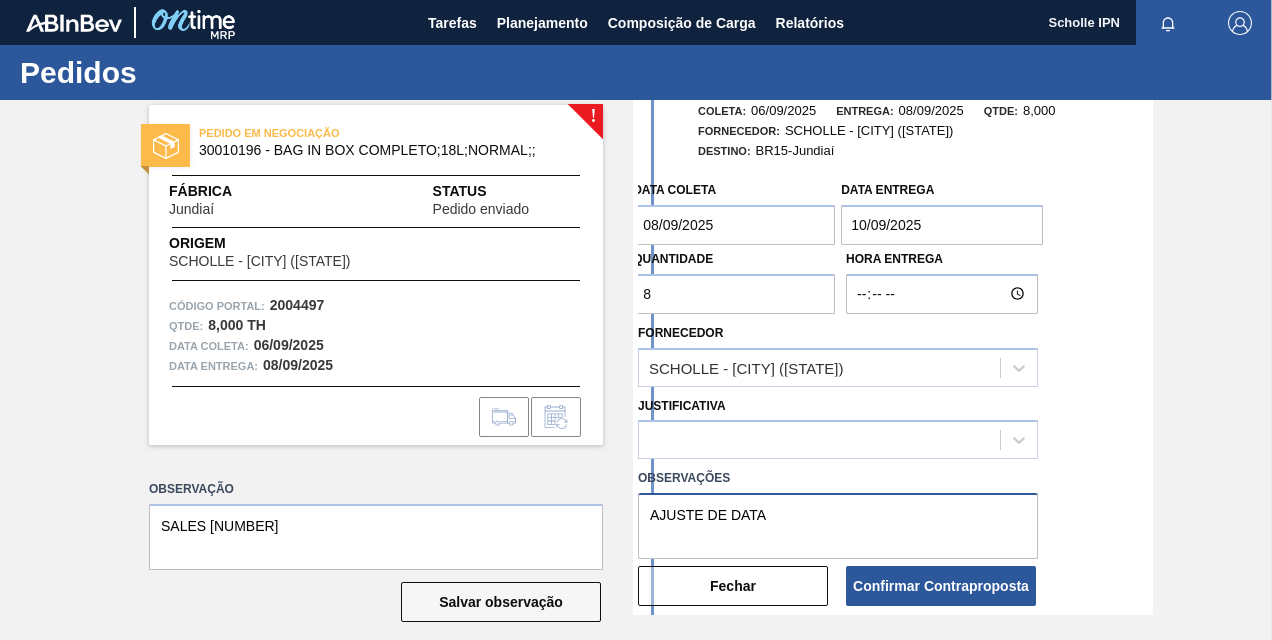 type on "AJUSTE DE DATA" 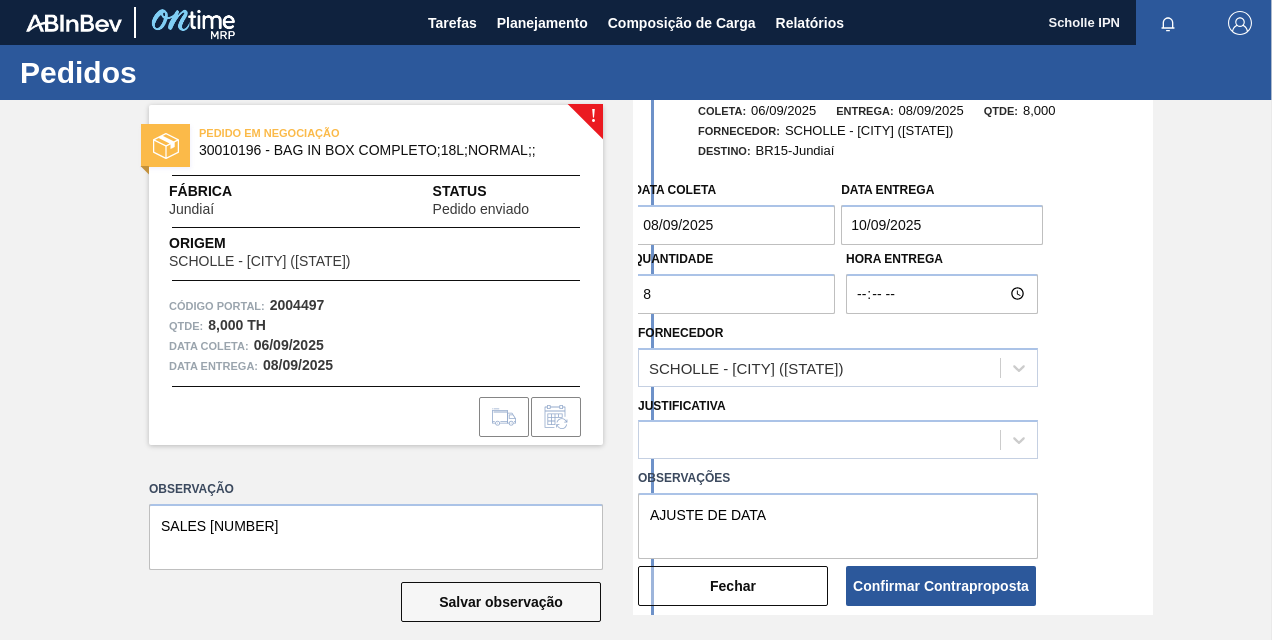 click on "Justificativa" at bounding box center (838, 426) 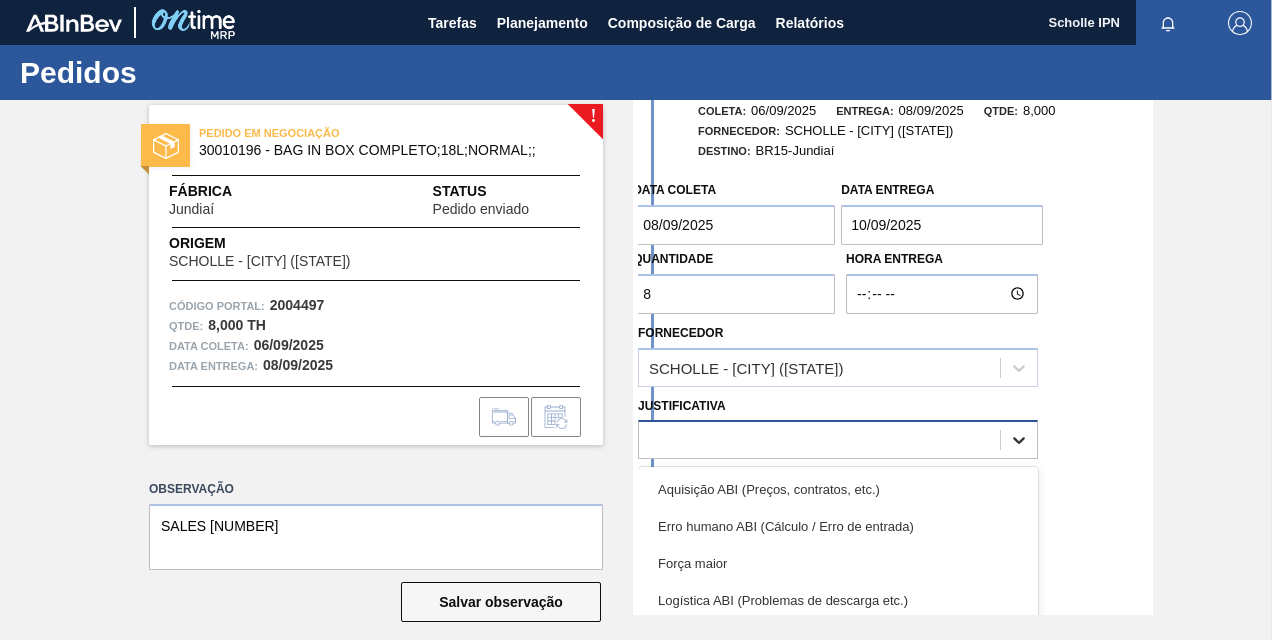 click on "Data coleta [DATE] Data entrega [DATE] Quantidade 8 Hora Entrega Fornecedor 327983 - SCHOLLE - [CITY] ([STATE]) Justificativa option Aquisição ABI (Preços, contratos, etc.) focused, 1 of 18. 18 results available. Use Up and Down to choose options, press Enter to select the currently focused option, press Escape to exit the menu, press Tab to select the option and exit the menu. Aquisição ABI (Preços, contratos, etc.) Erro humano ABI (Cálculo / Erro de entrada) Força maior Logística ABI (Problemas de descarga etc.) Master data incorreto ABI (LT, MOQ, etc.) Outro Outro problema com o fornecedor - Mudança de fornecedor Planejamento ABI - Alteração gráfica ou VBI Planejamento ABI - Indisponibilidade de matéria-prima Planejamento ABI - Plano de produção Planejamento de transporte ABI (Otimização de caminhão etc.) Problema de qualidade Relacionado a política de inventório ABI Relacionado ao fornecedor - Atrasos, limitações de capacidade, etc. Relacionado ao fornecedor - Sem estoque Fechar" at bounding box center [895, 389] 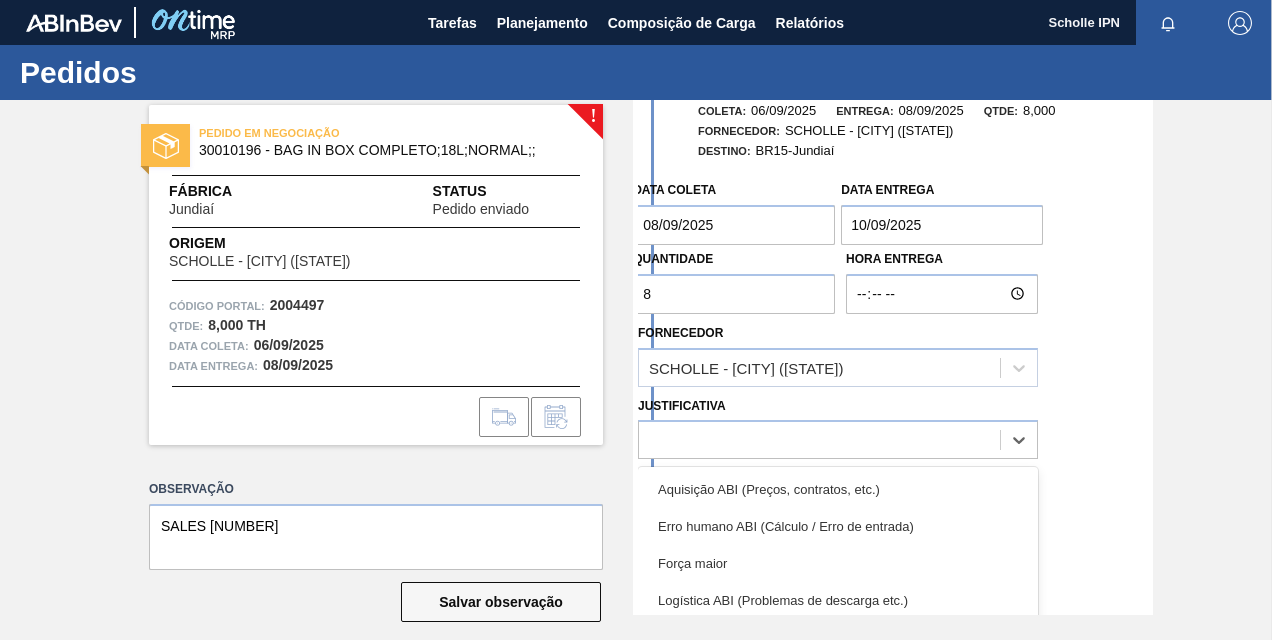 scroll, scrollTop: 20, scrollLeft: 0, axis: vertical 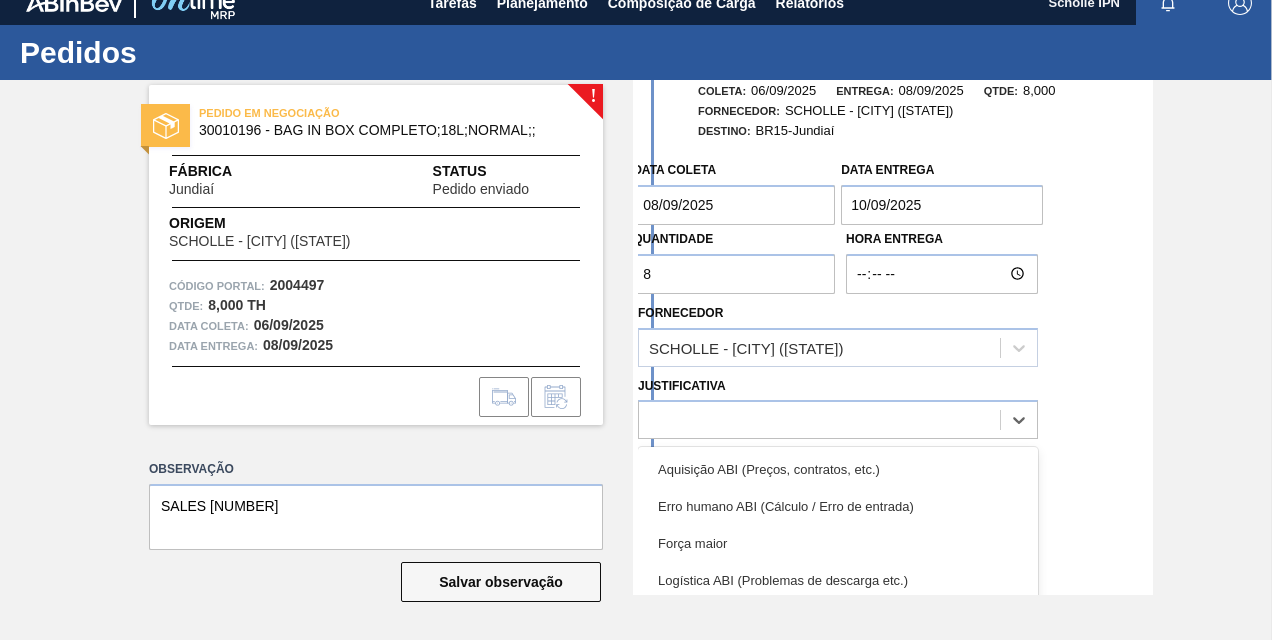 click on "Erro humano ABI (Cálculo / Erro de entrada)" at bounding box center (838, 506) 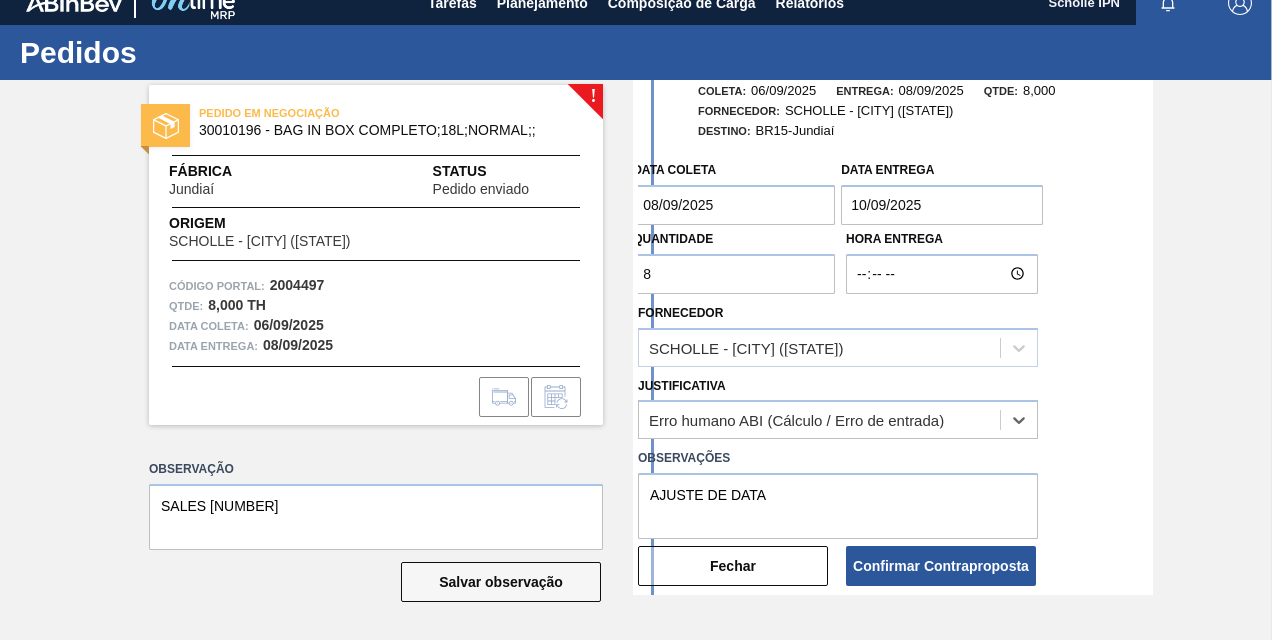 click on "Confirmar Contraproposta" at bounding box center (941, 566) 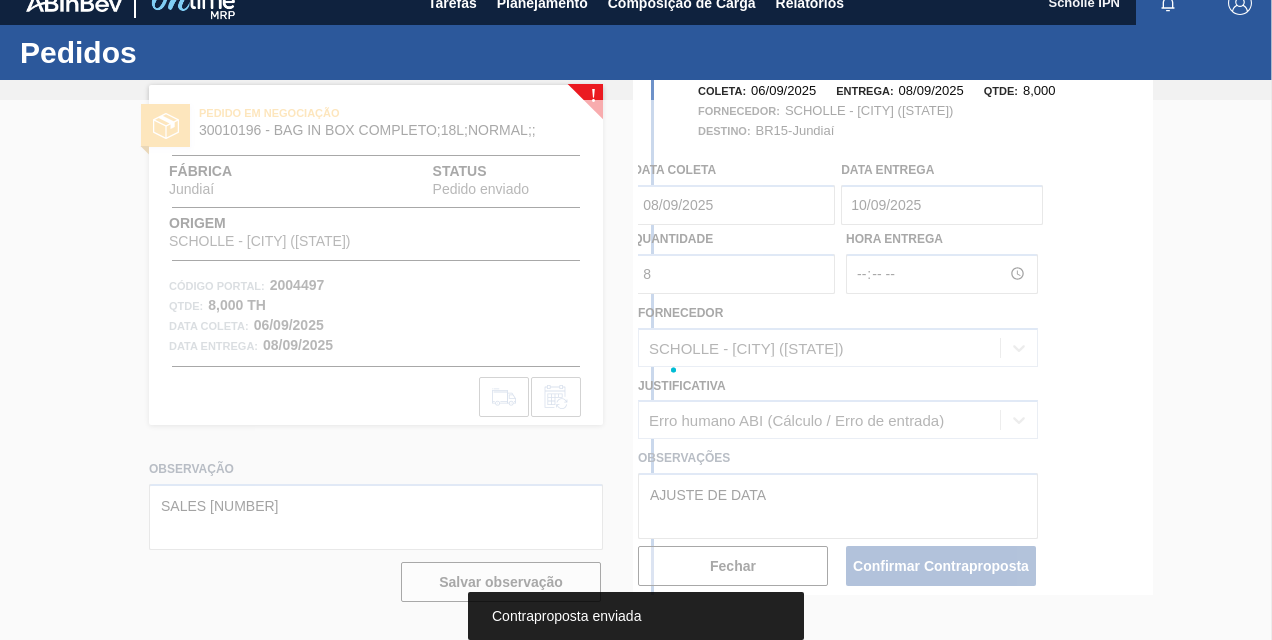 scroll, scrollTop: 0, scrollLeft: 0, axis: both 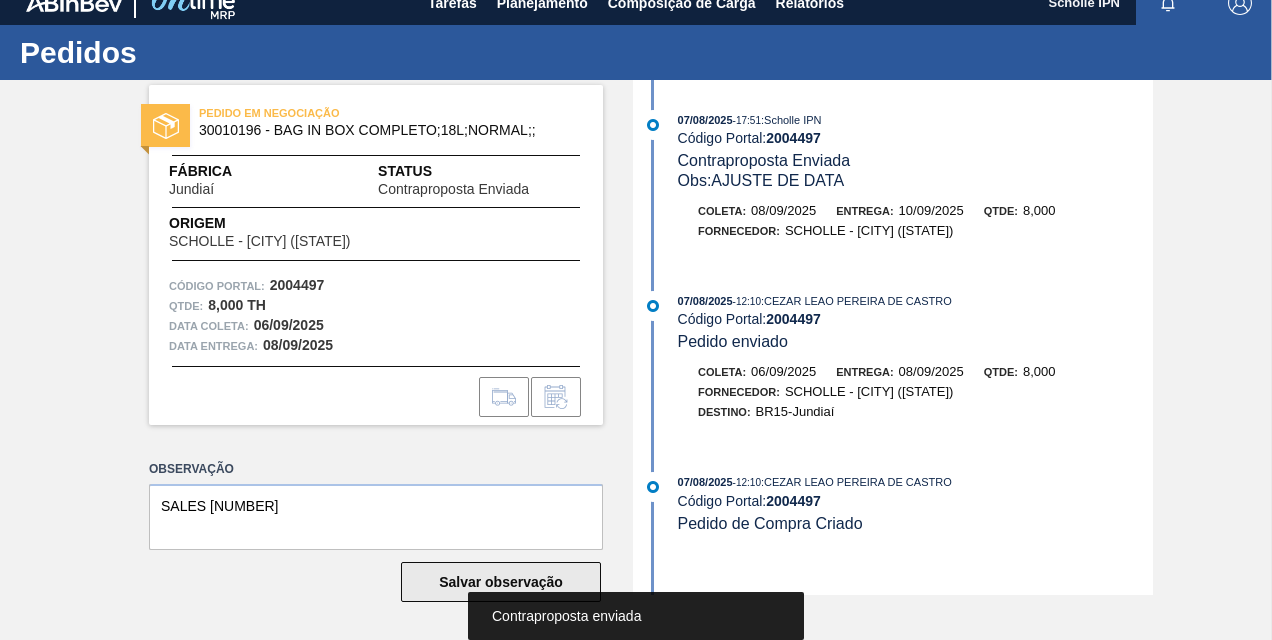 click on "Salvar observação" at bounding box center [501, 582] 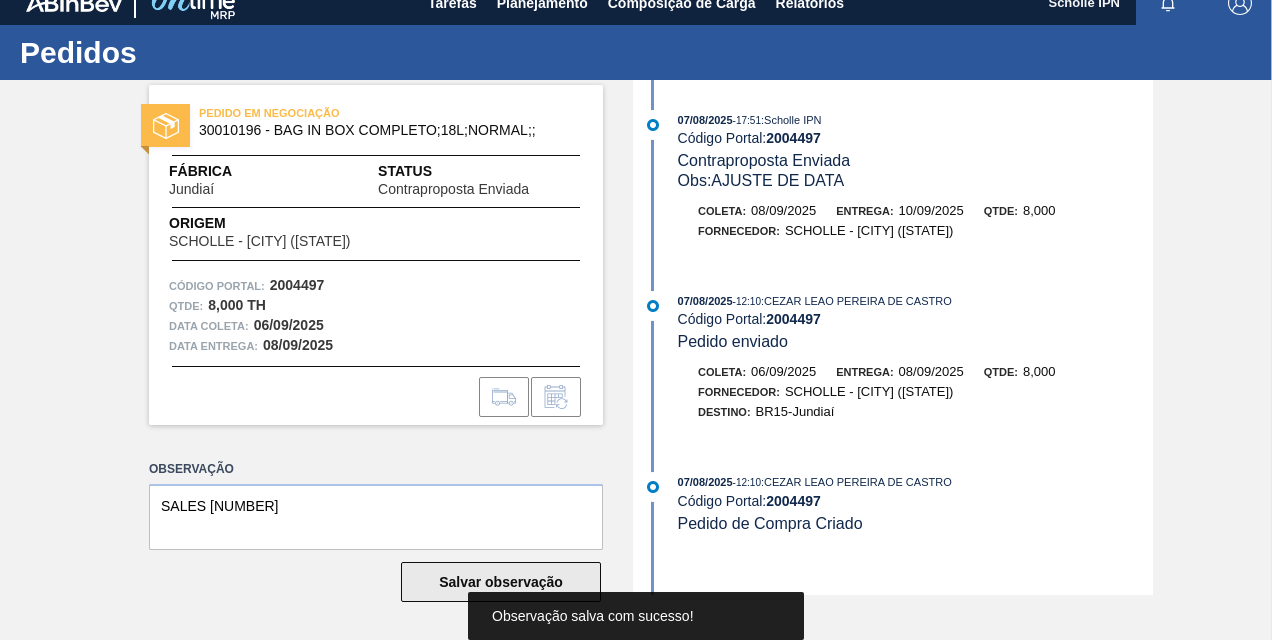 click on "Salvar observação" at bounding box center (501, 582) 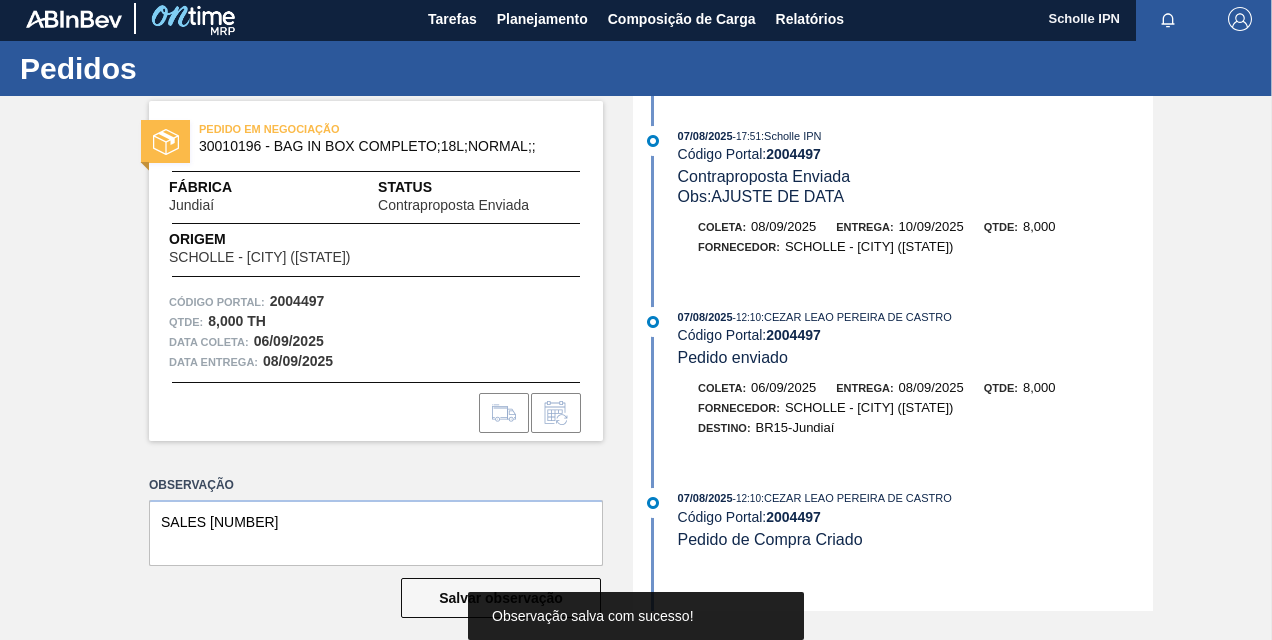 scroll, scrollTop: 0, scrollLeft: 0, axis: both 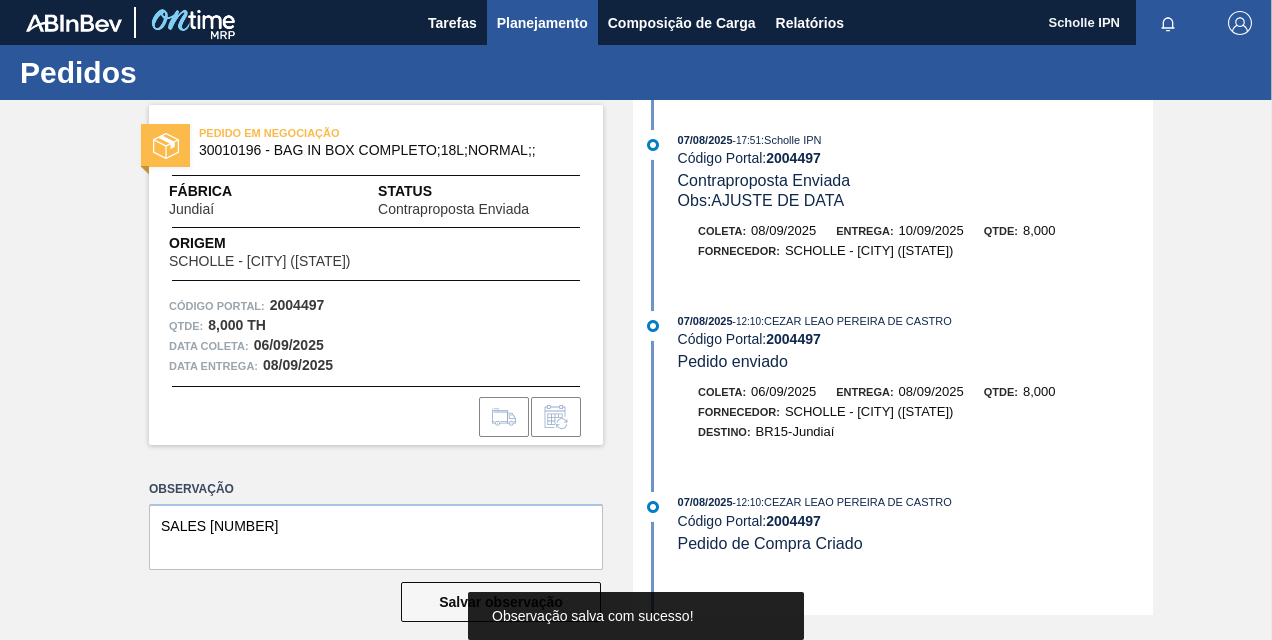 click on "Planejamento" at bounding box center [542, 23] 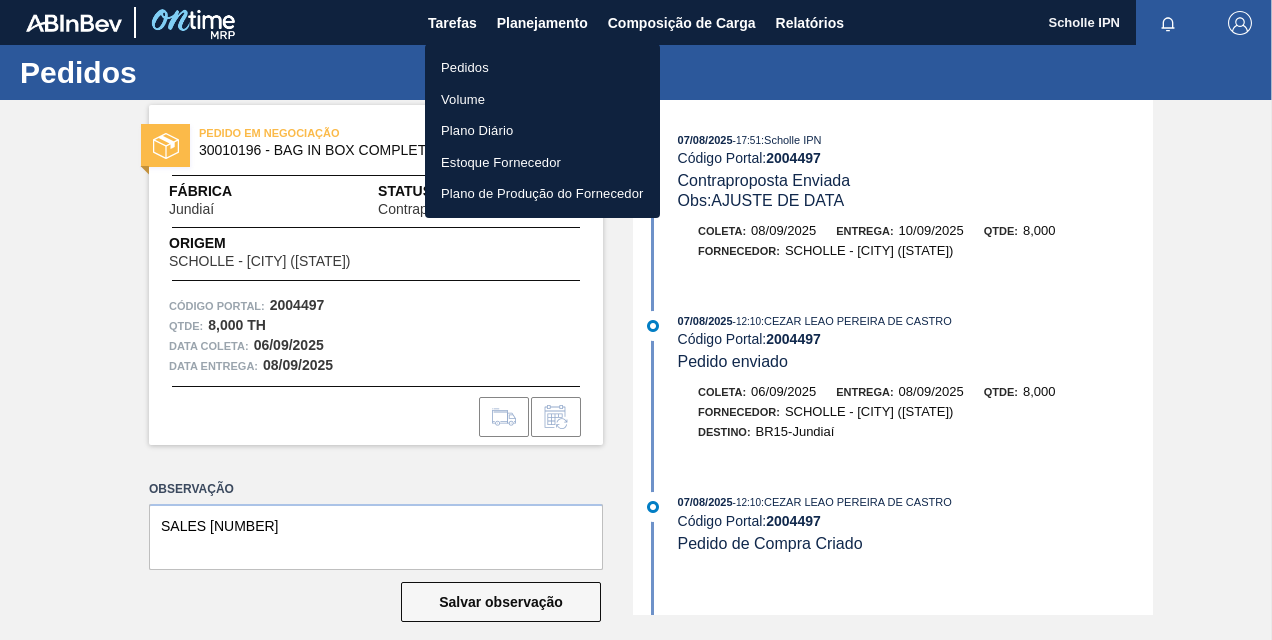 click on "Pedidos" at bounding box center [542, 68] 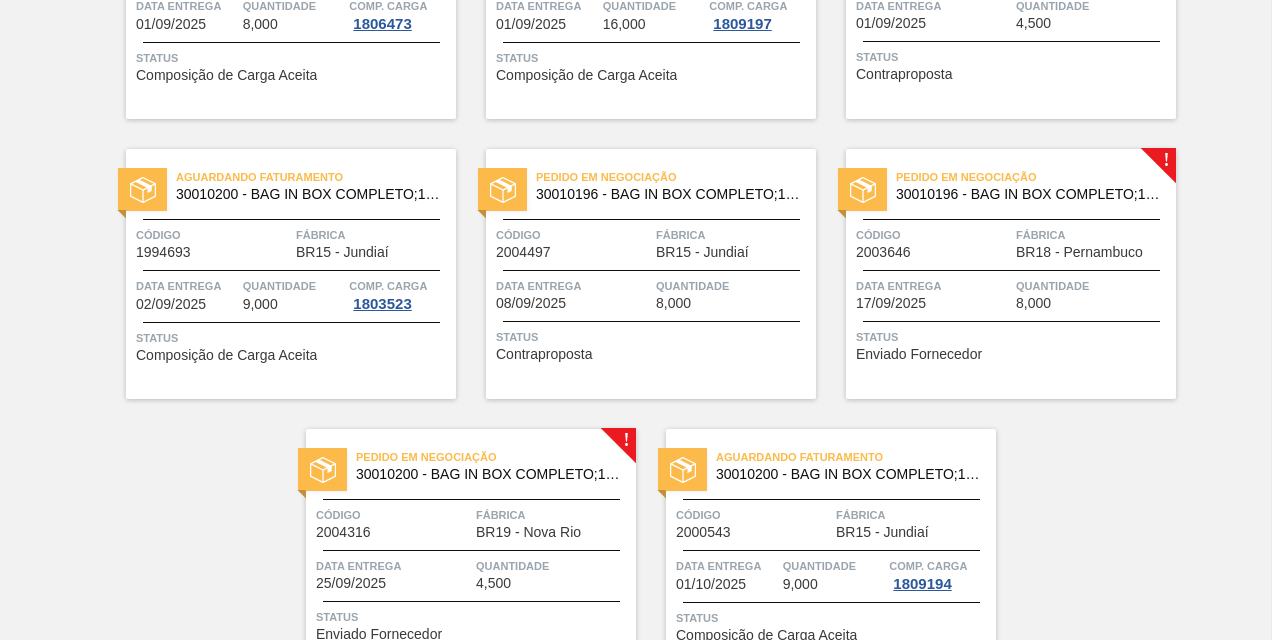 scroll, scrollTop: 981, scrollLeft: 0, axis: vertical 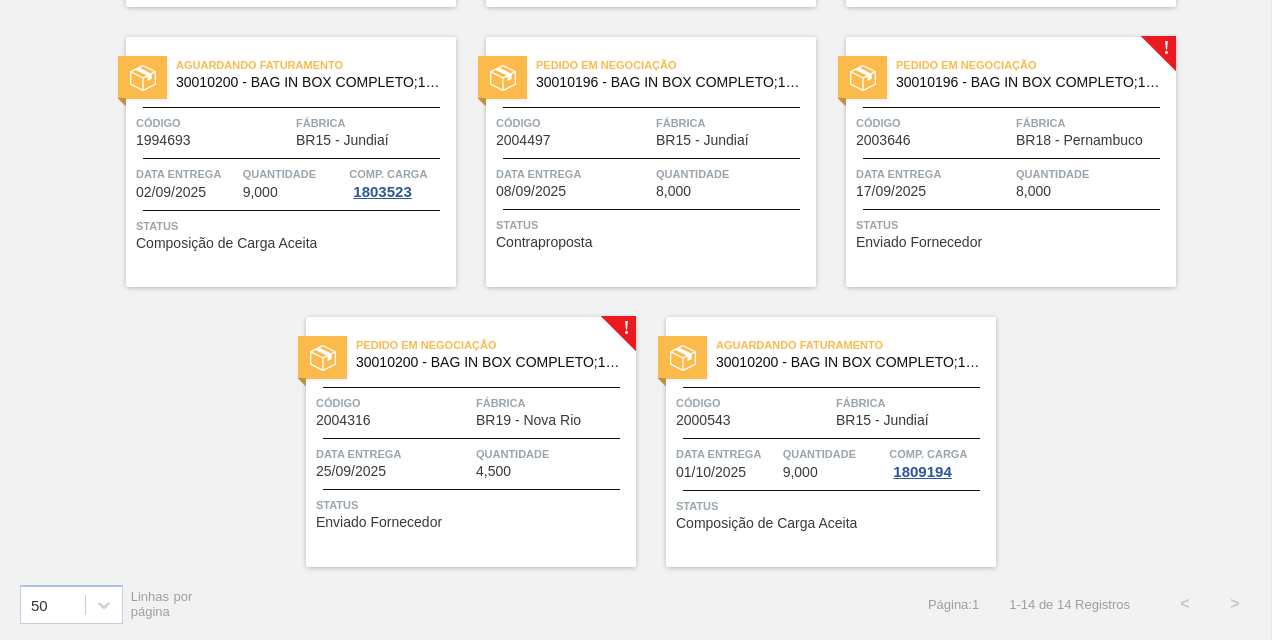 click on "Pedido em Negociação 30010196 - BAG IN BOX COMPLETO;18L;NORMAL;; Código 2003646 Fábrica BR18 - Pernambuco Data entrega [DATE] Quantidade 8,000 Status Enviado Fornecedor" at bounding box center [1011, 162] 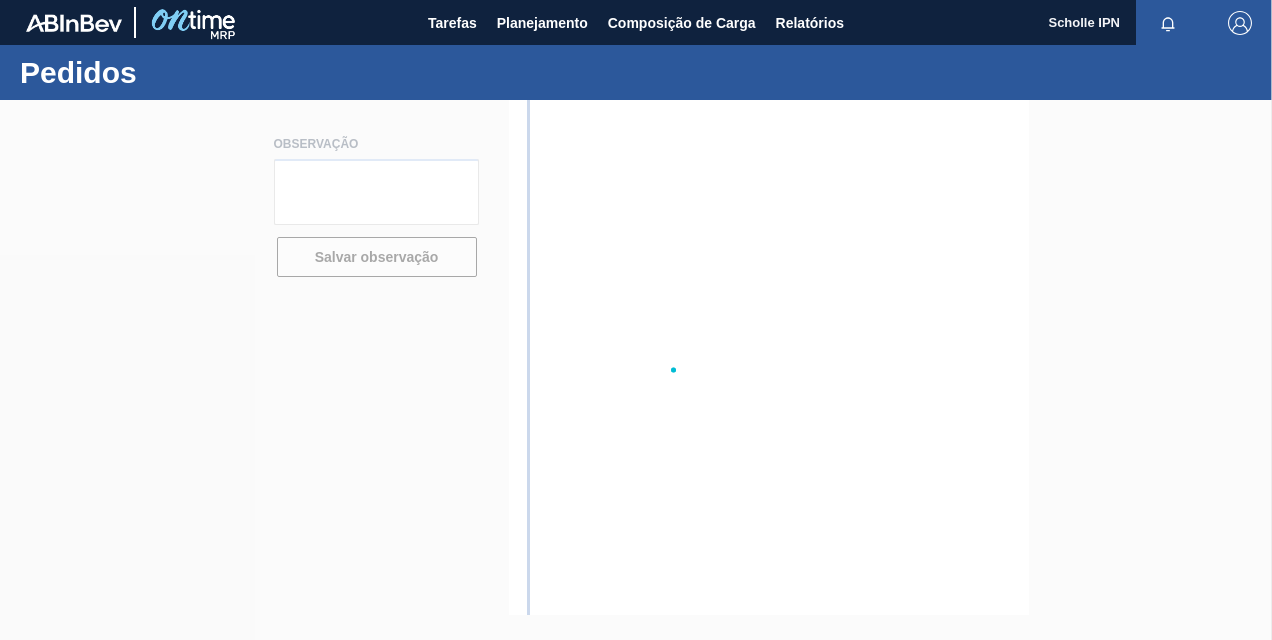 scroll, scrollTop: 0, scrollLeft: 0, axis: both 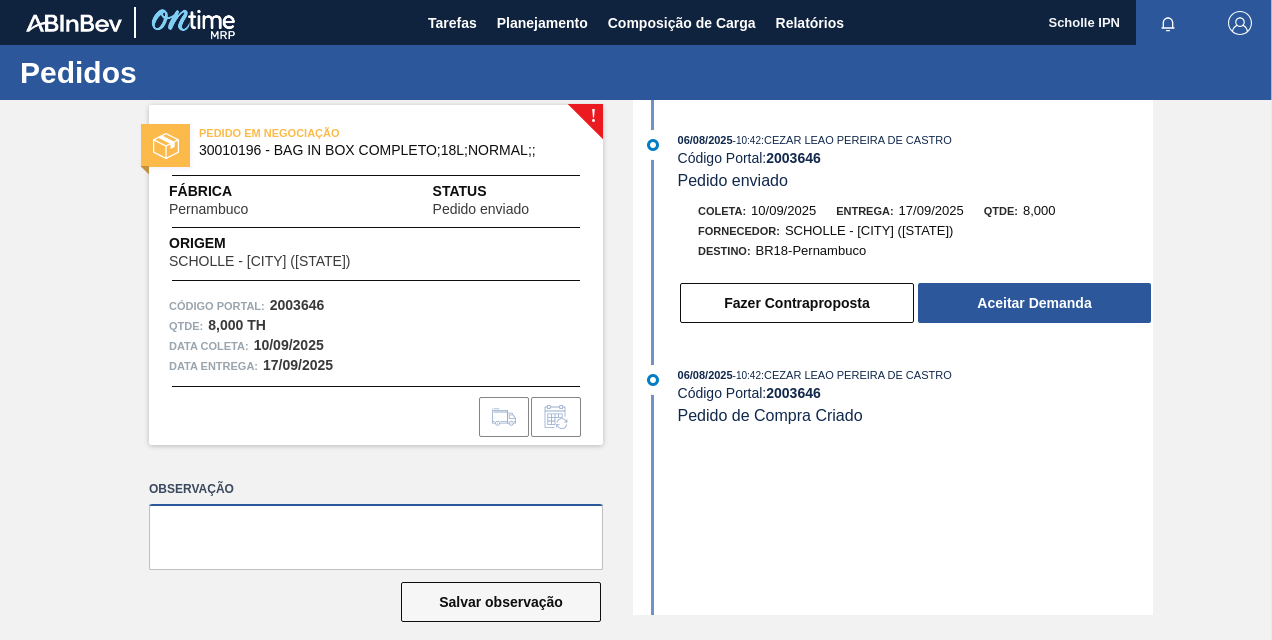 click at bounding box center [376, 537] 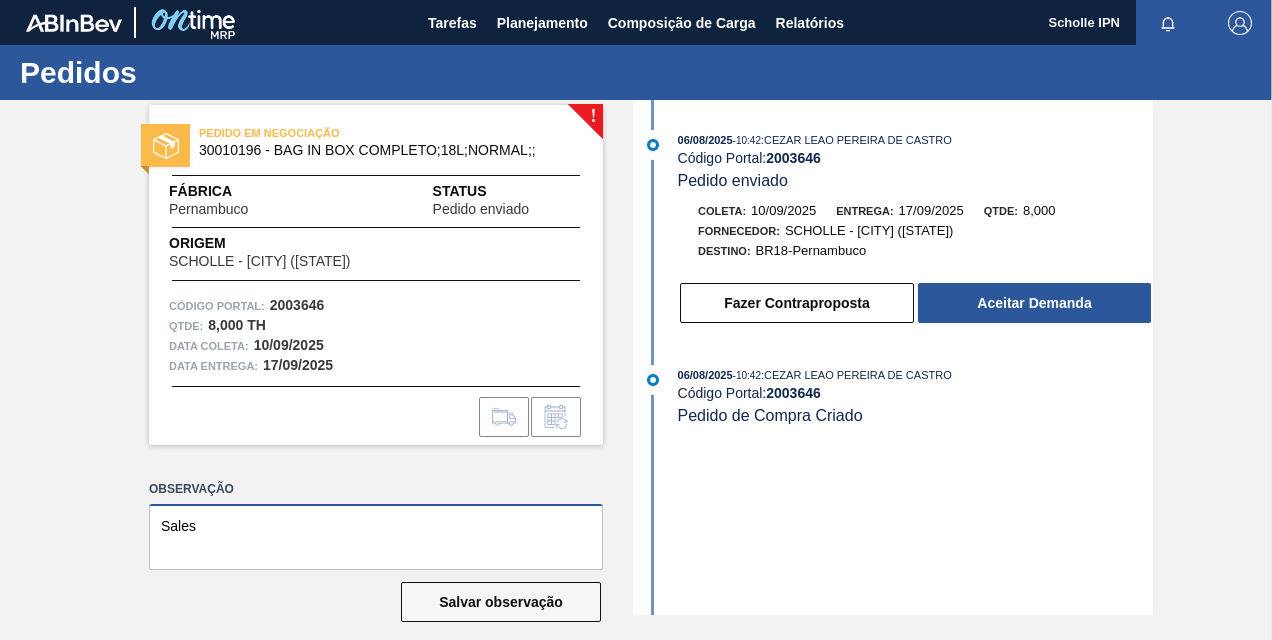 paste on "125002997" 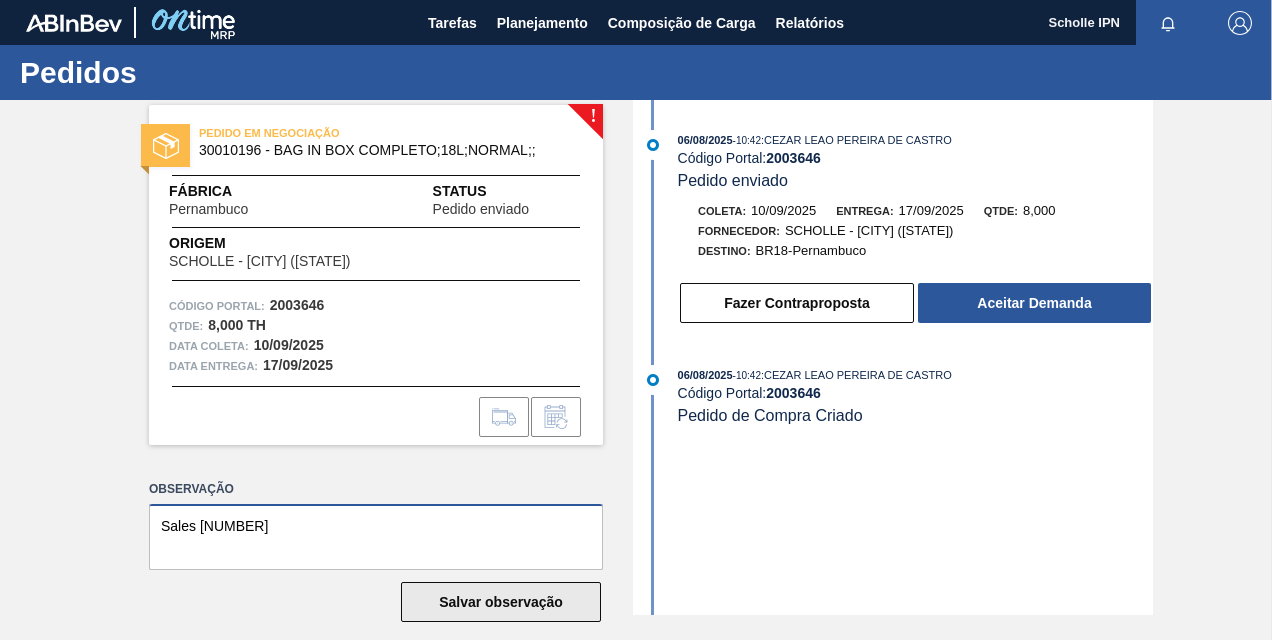 type on "Sales [NUMBER]" 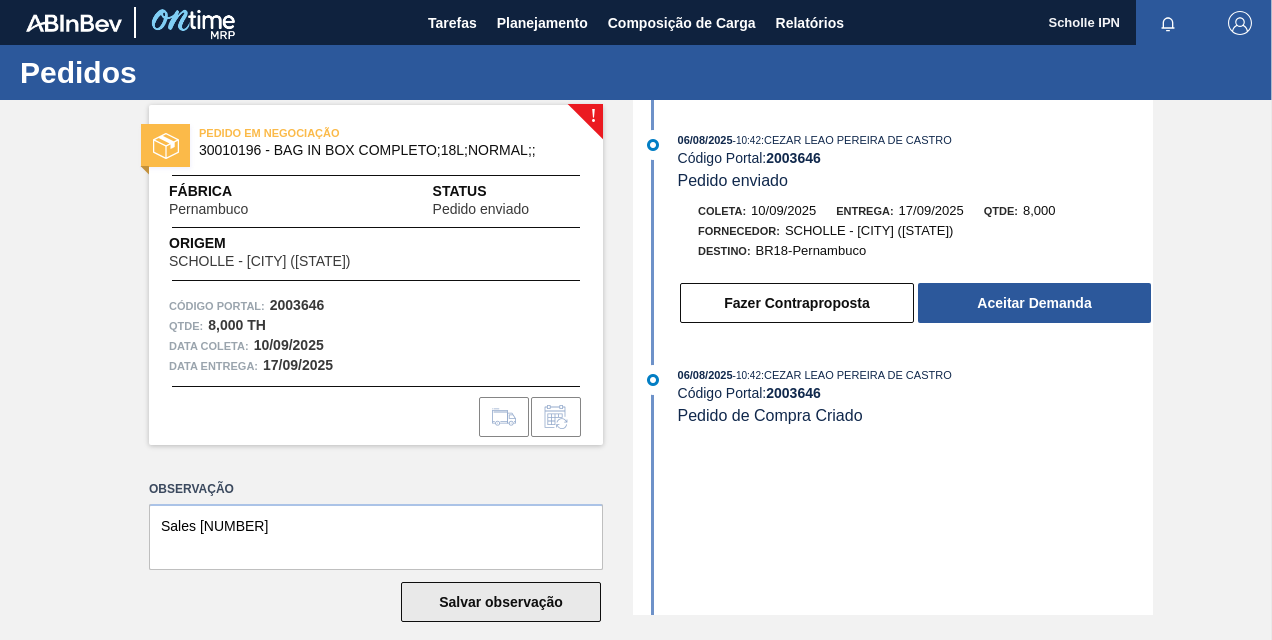 click on "Salvar observação" at bounding box center (501, 602) 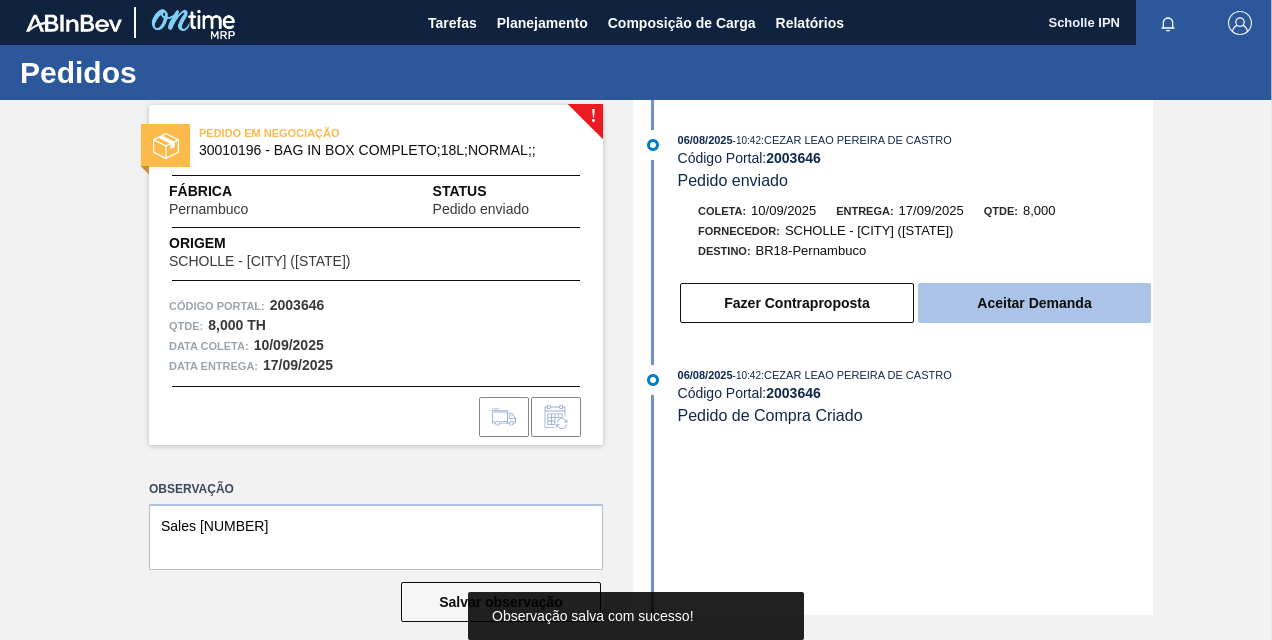 click on "Aceitar Demanda" at bounding box center [1034, 303] 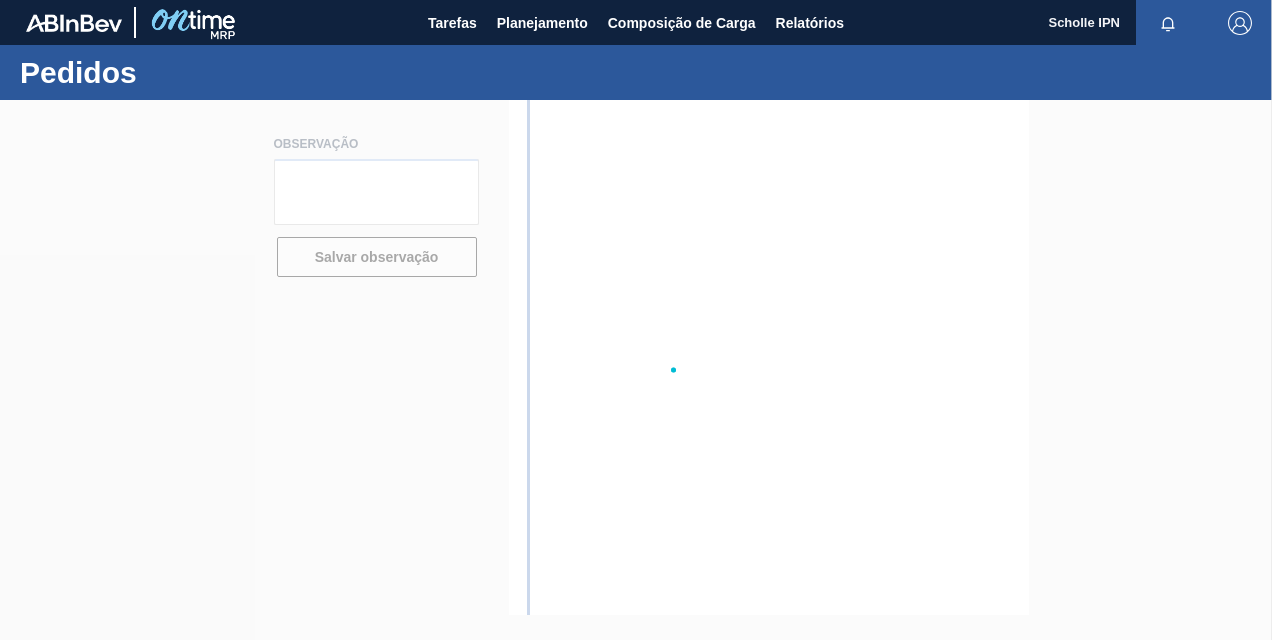 scroll, scrollTop: 0, scrollLeft: 0, axis: both 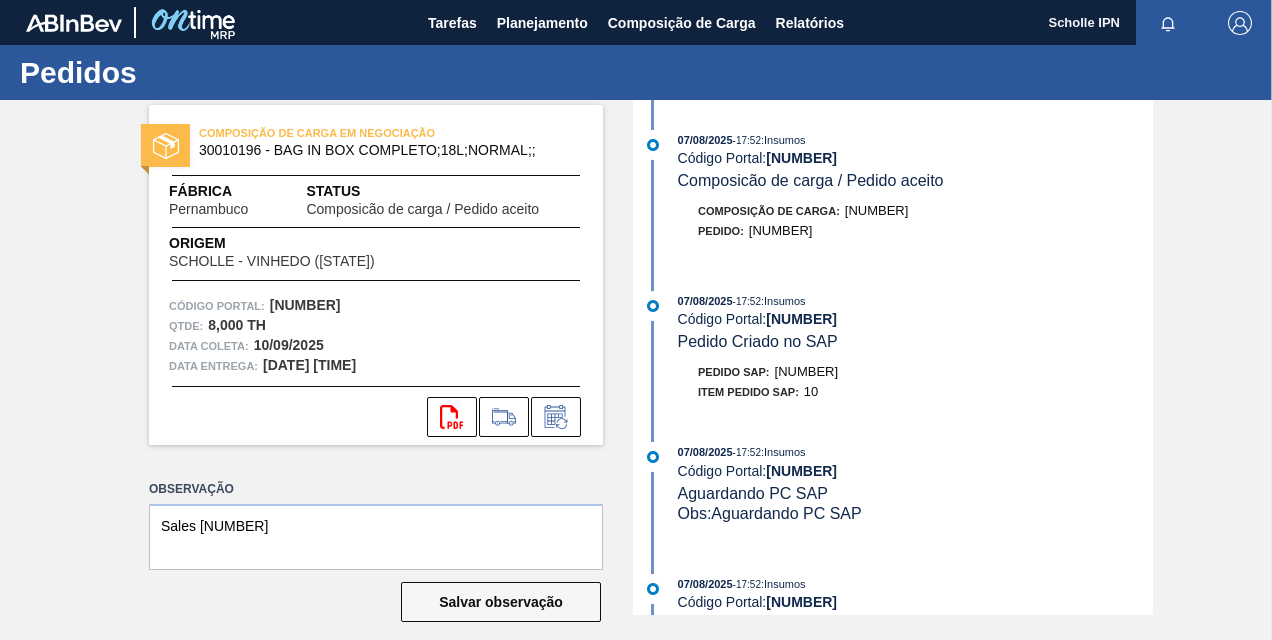 click on "[NUMBER]" at bounding box center (807, 371) 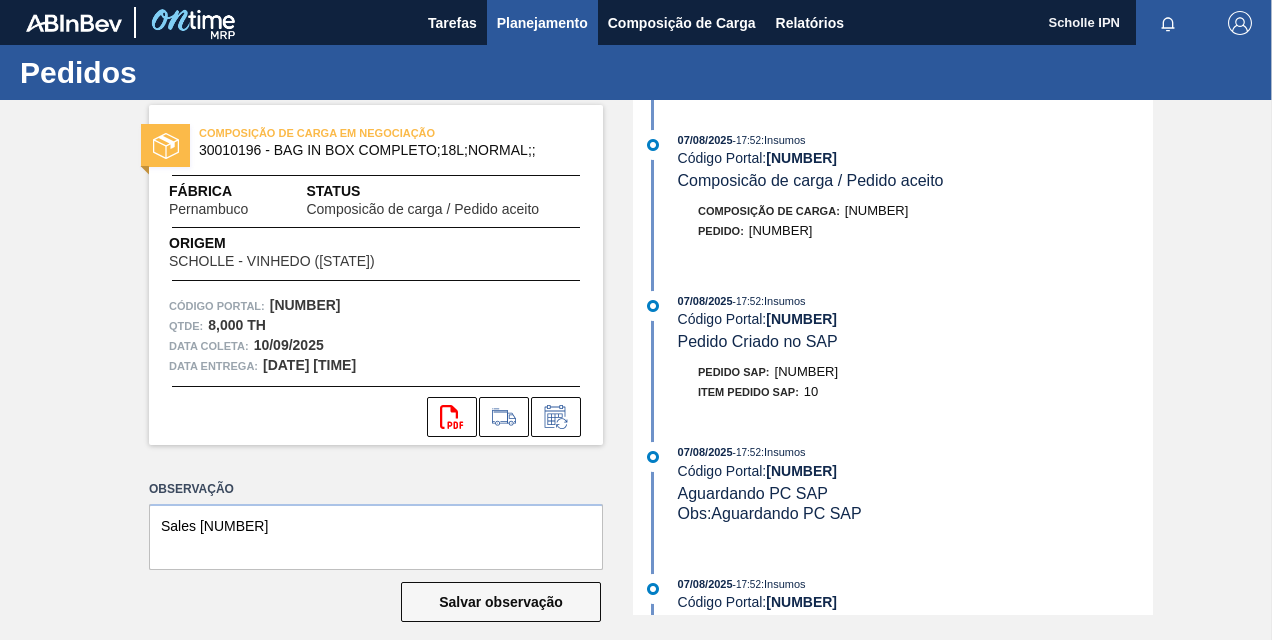 click on "Planejamento" at bounding box center [542, 23] 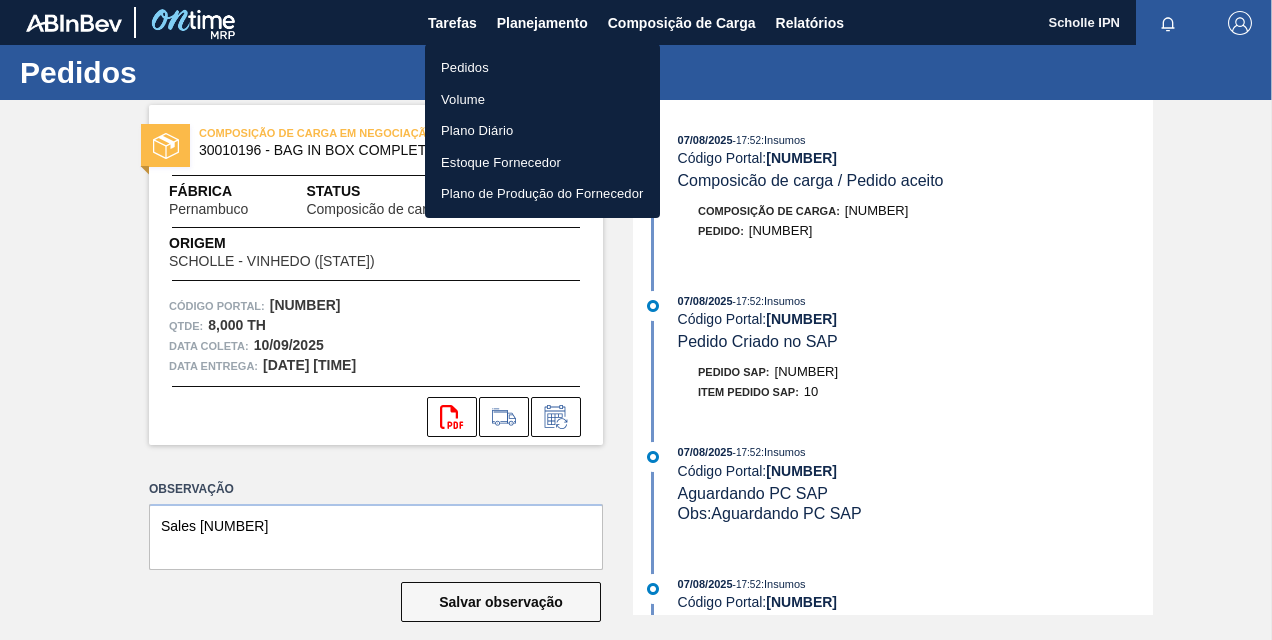 click on "Pedidos" at bounding box center [542, 68] 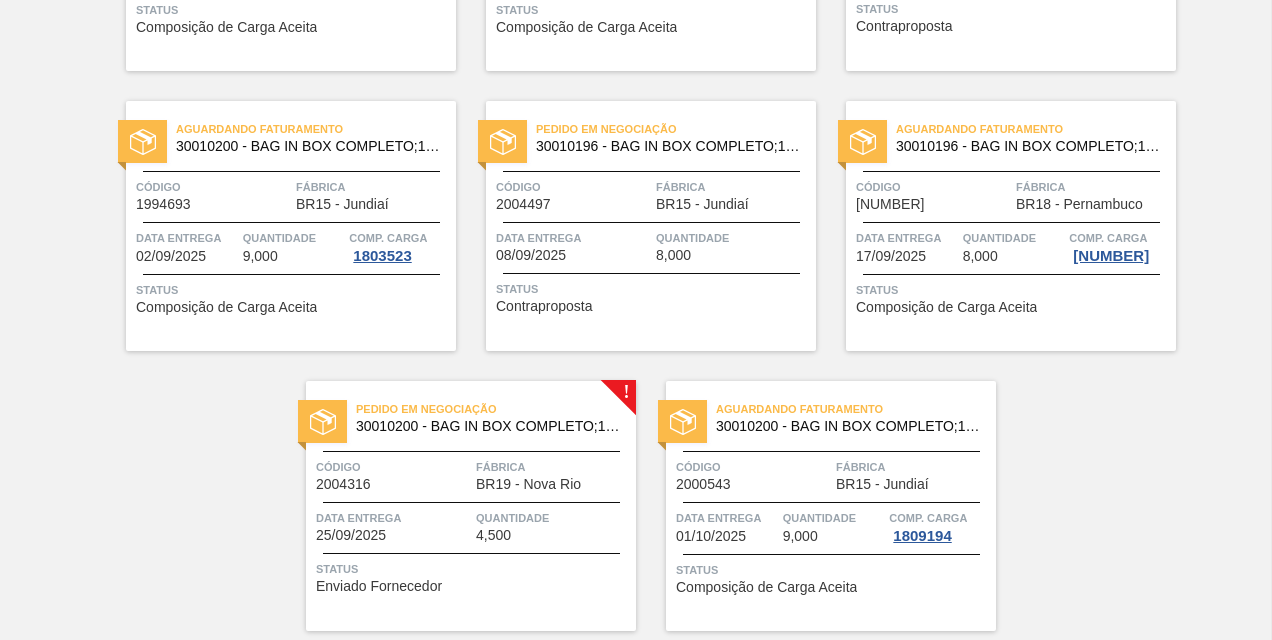 scroll, scrollTop: 981, scrollLeft: 0, axis: vertical 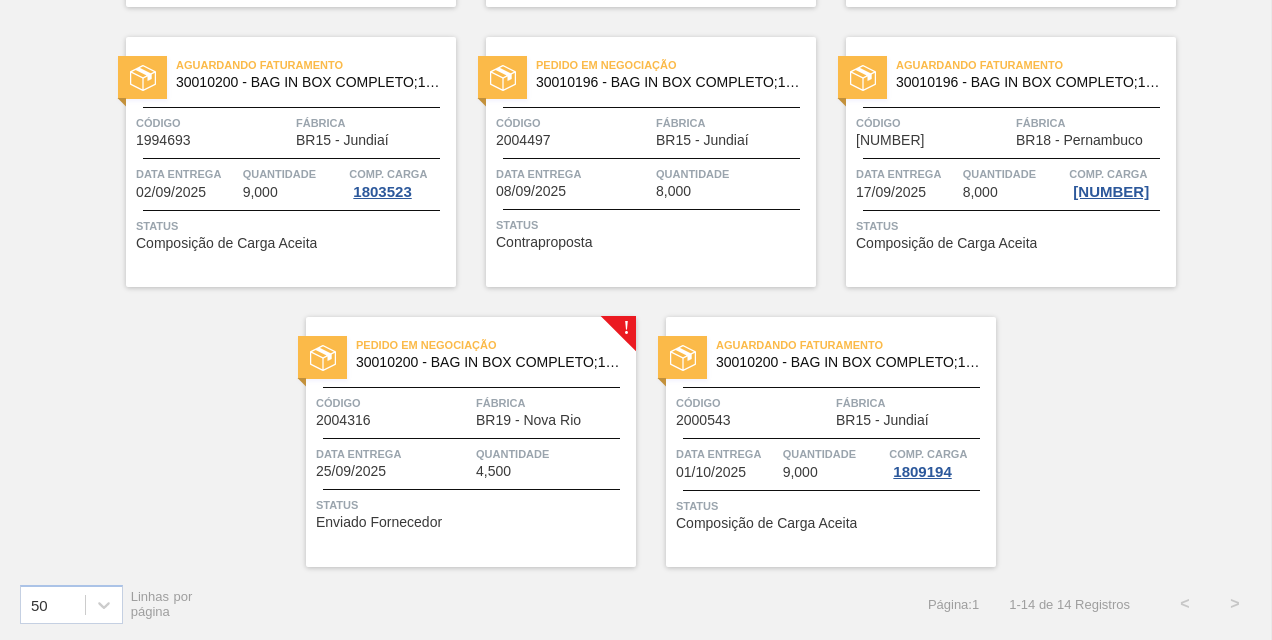 click on "BR19 - Nova Rio" at bounding box center (528, 420) 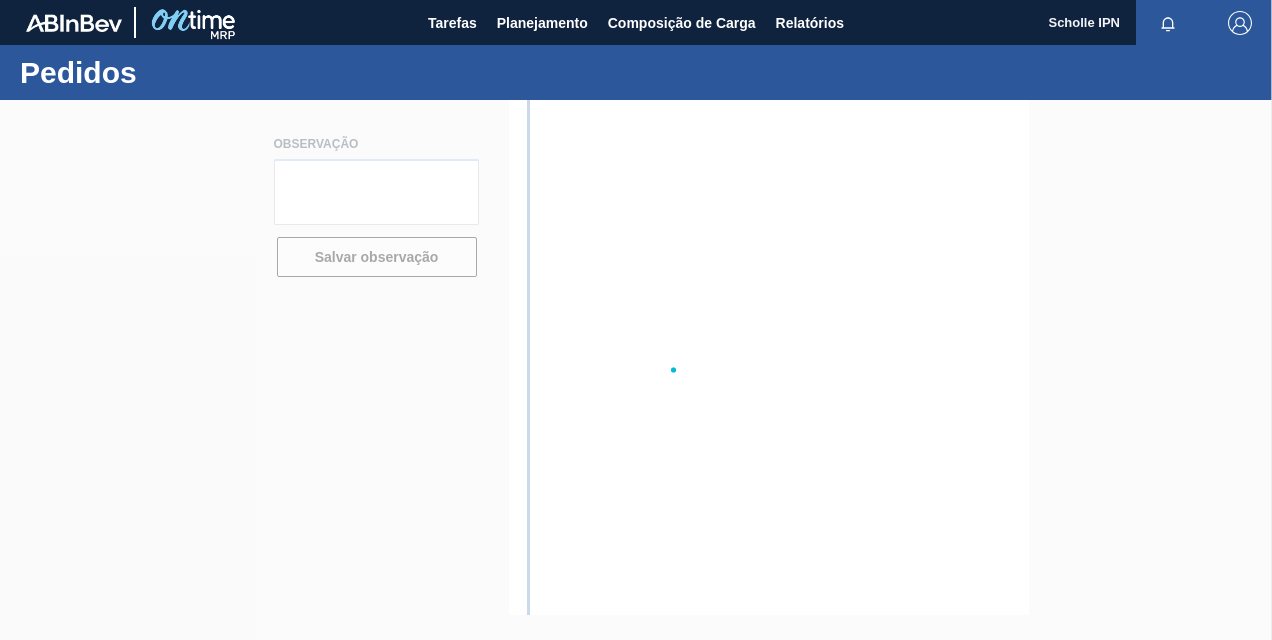 scroll, scrollTop: 0, scrollLeft: 0, axis: both 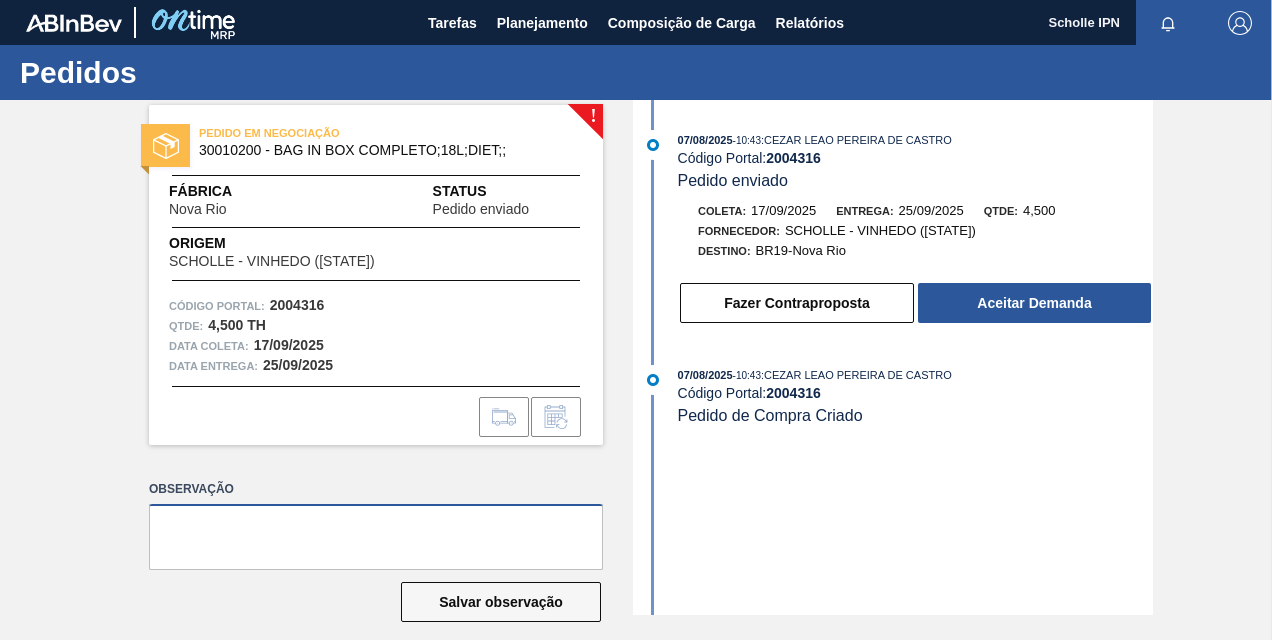 click at bounding box center (376, 537) 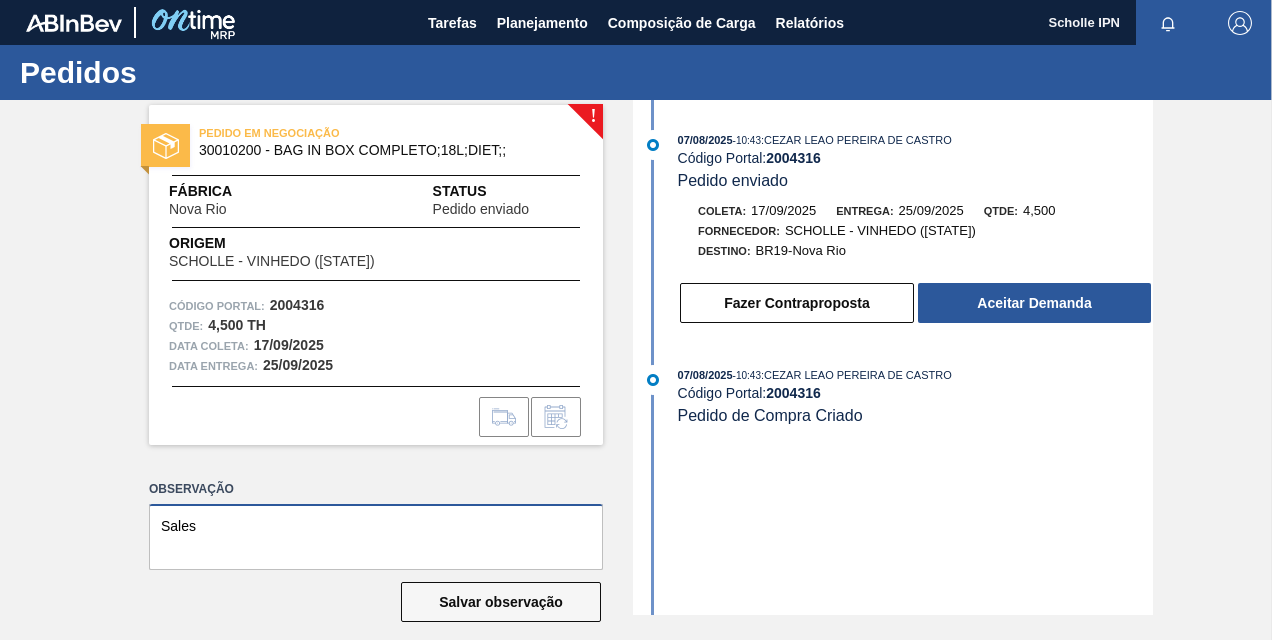 paste on "125002998" 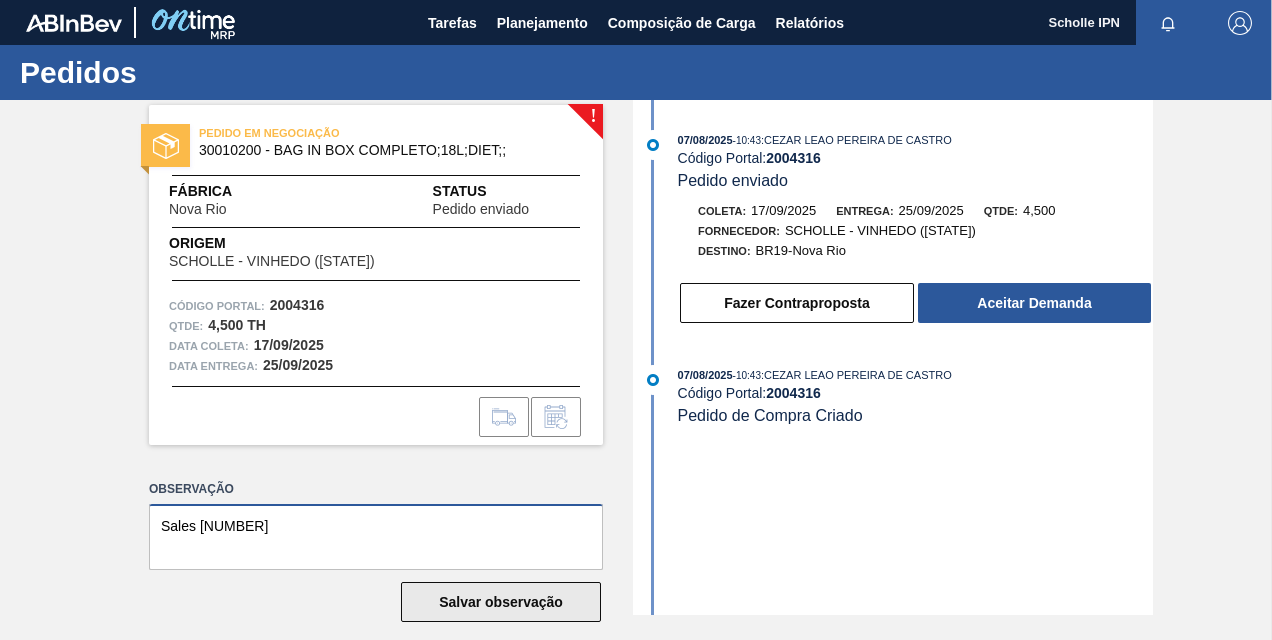 type on "Sales 125002998" 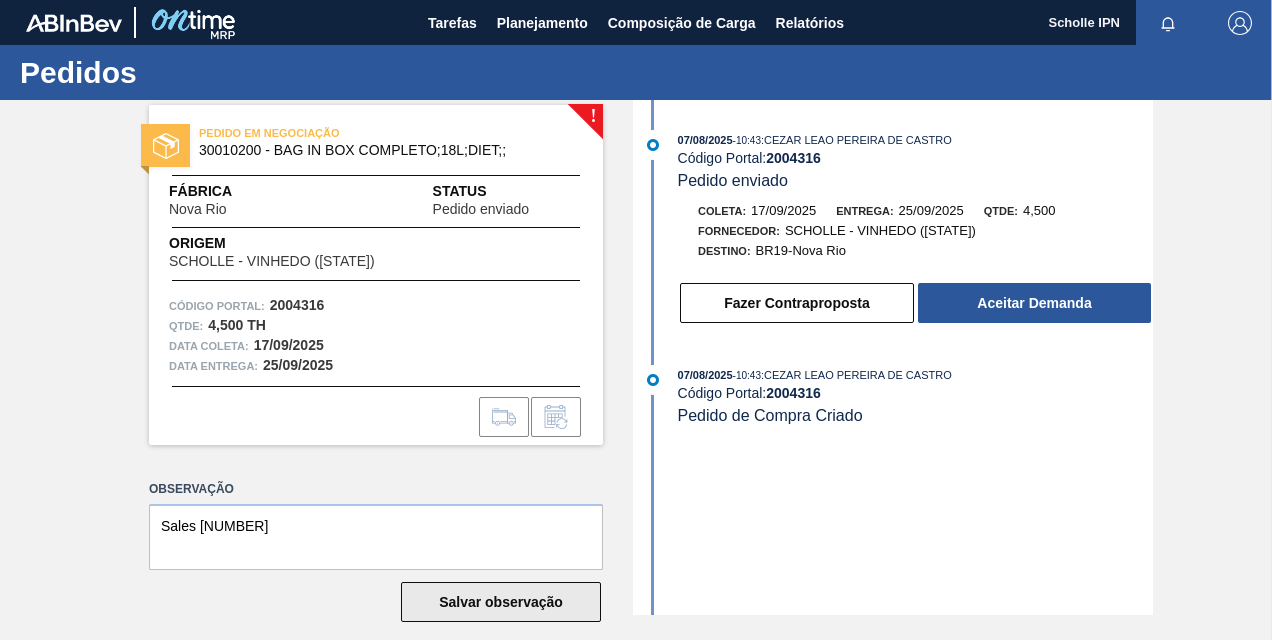 click on "Salvar observação" at bounding box center (501, 602) 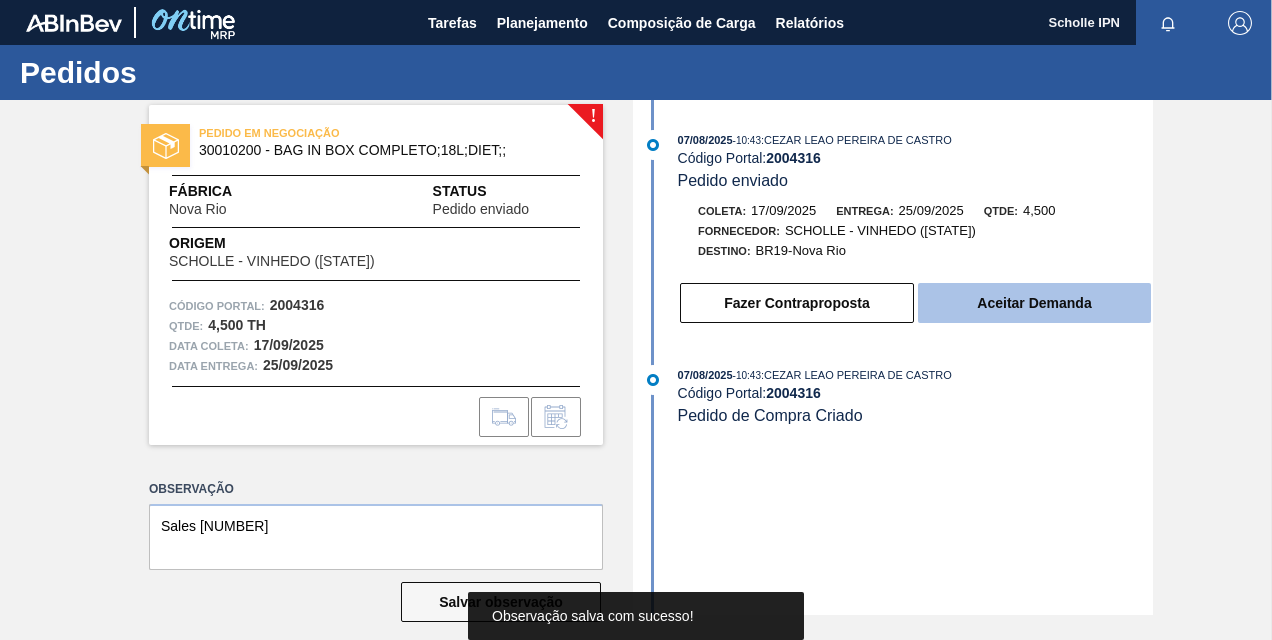 click on "Aceitar Demanda" at bounding box center (1034, 303) 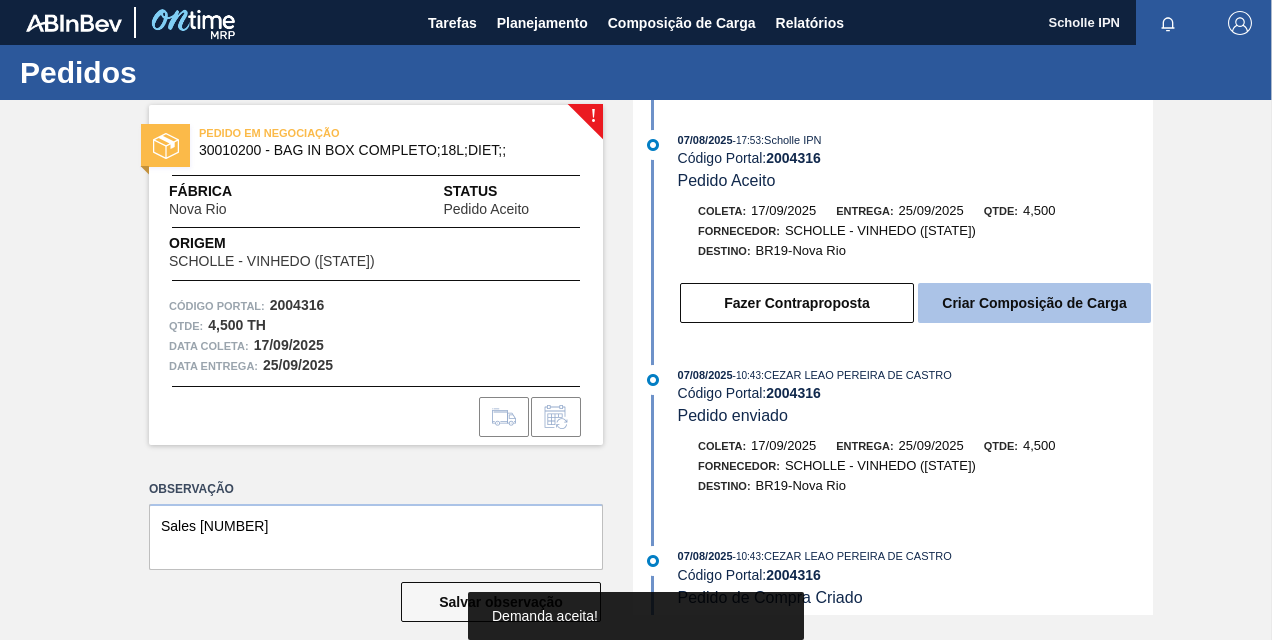 click on "Criar Composição de Carga" at bounding box center [1034, 303] 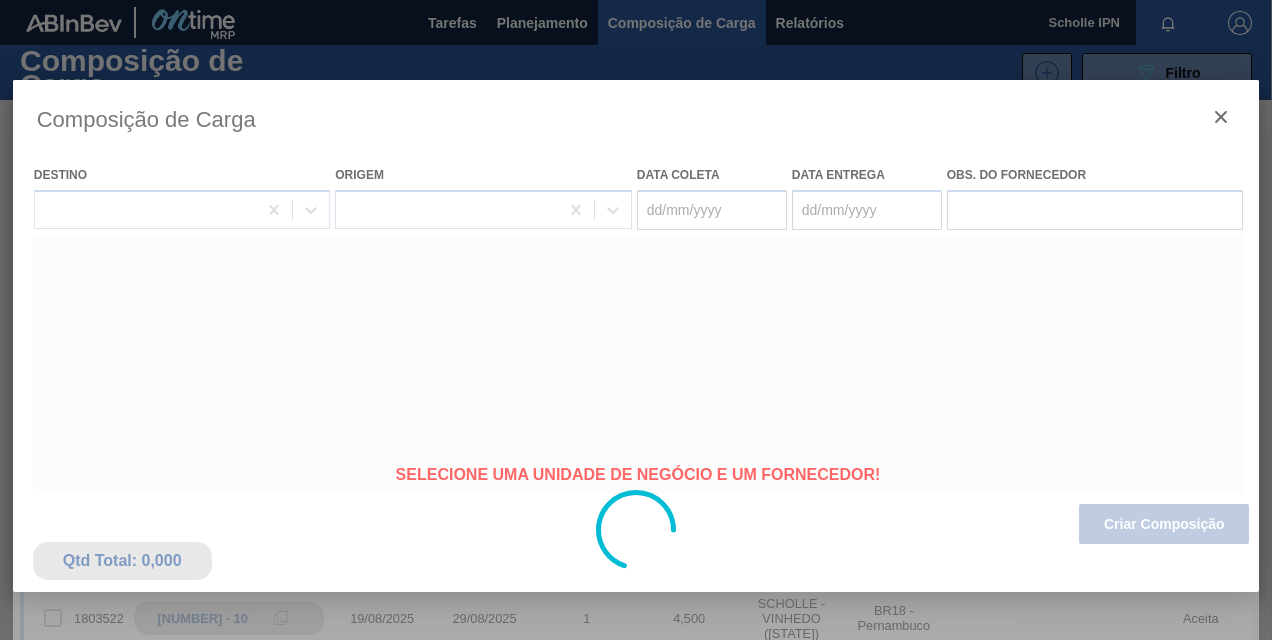 type on "17/09/2025" 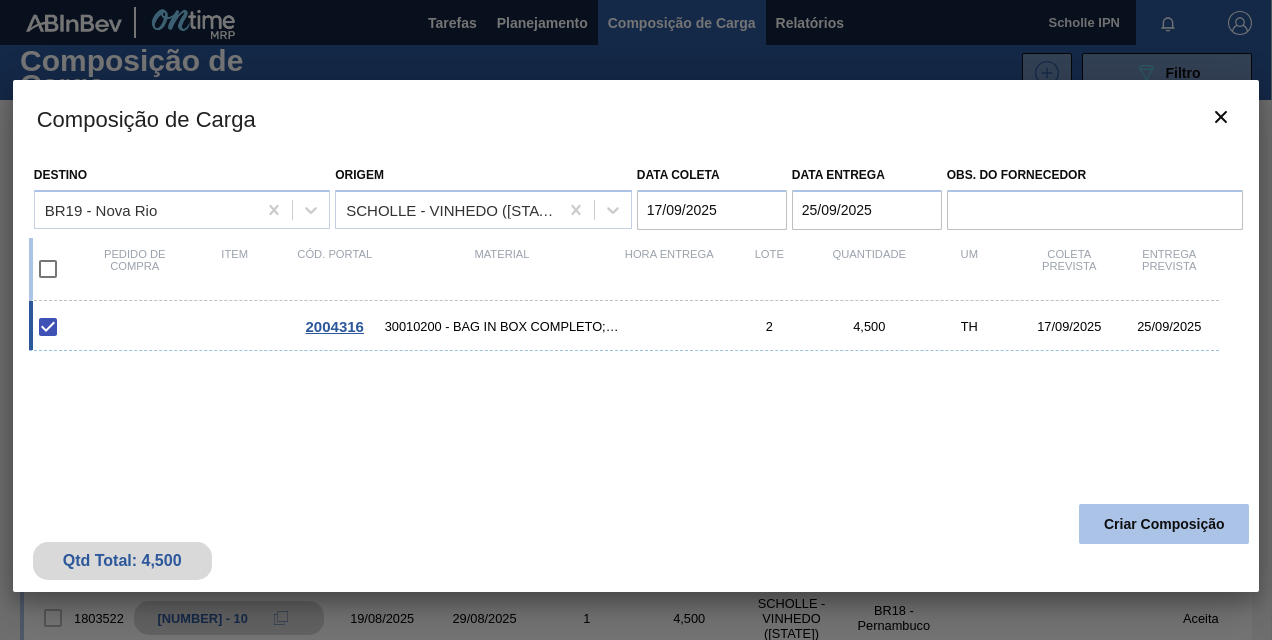 click on "Criar Composição" at bounding box center (1164, 524) 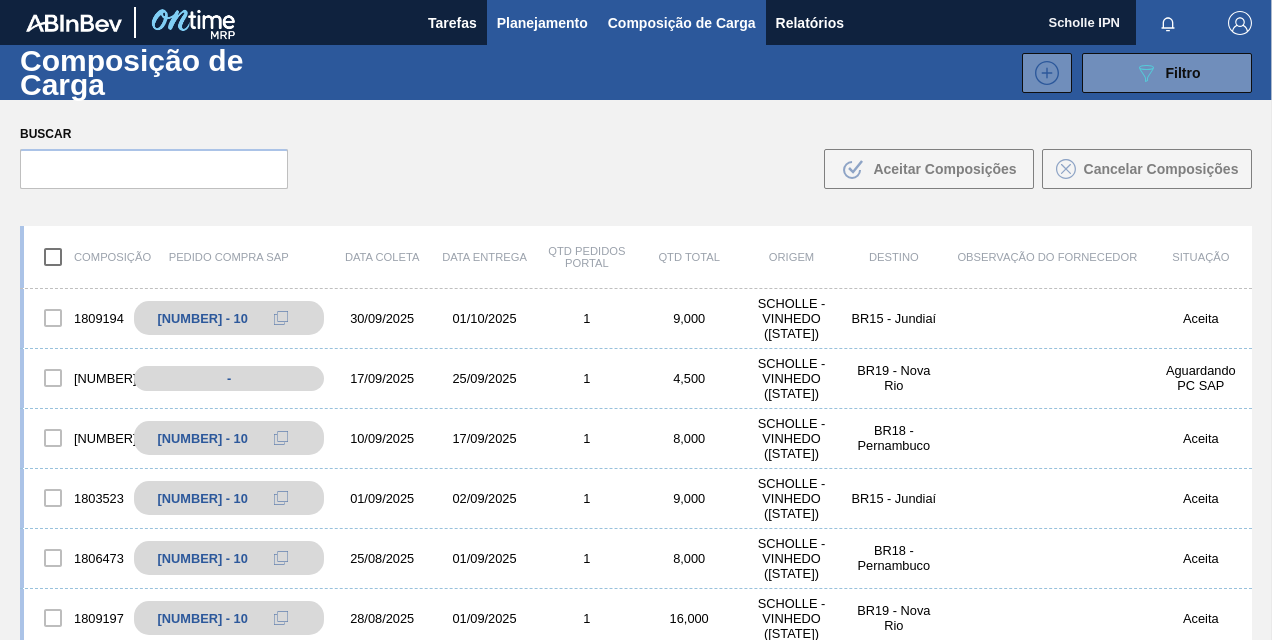 click on "Planejamento" at bounding box center (542, 23) 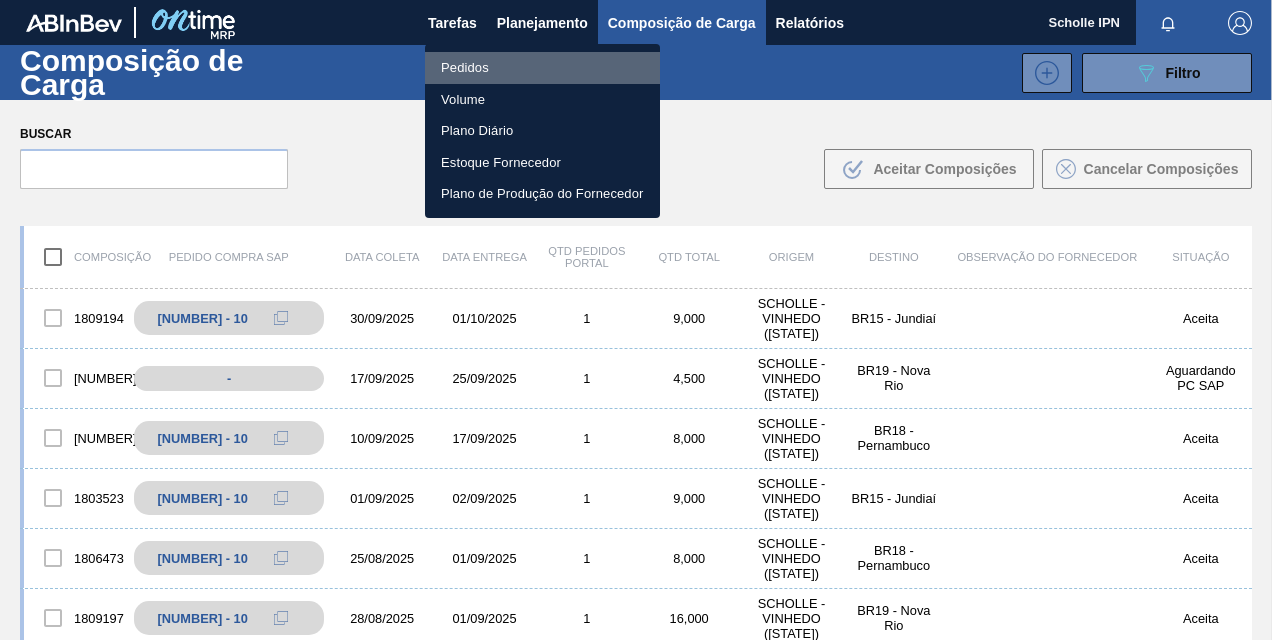 click on "Pedidos" at bounding box center (542, 68) 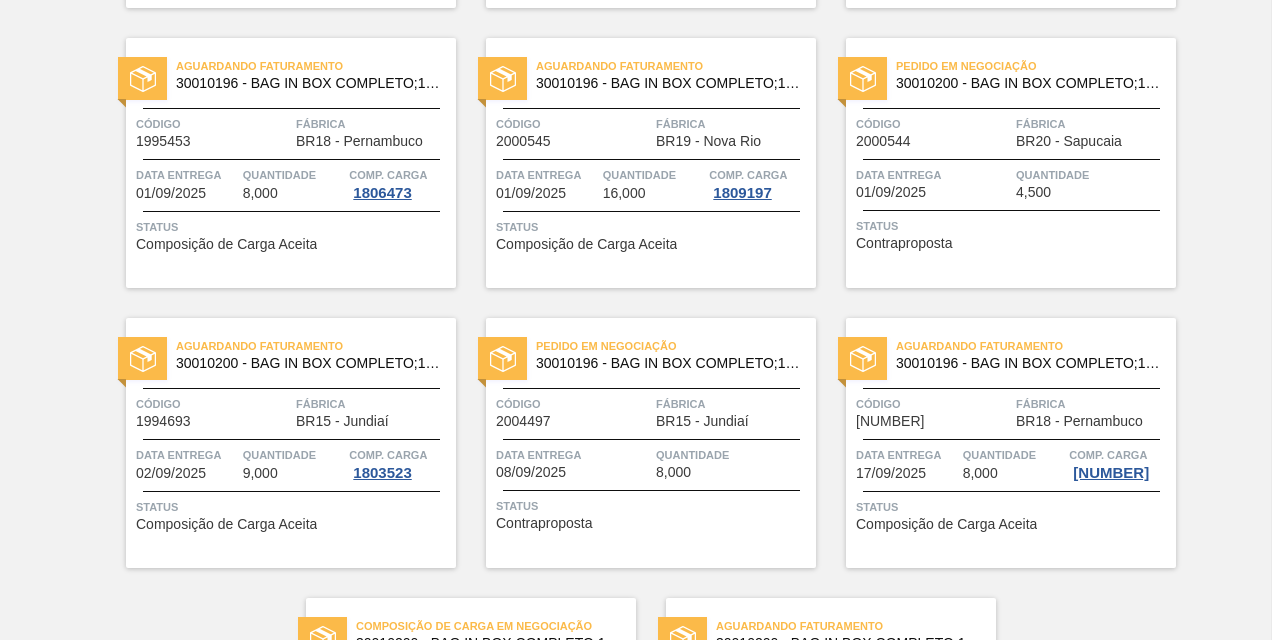 scroll, scrollTop: 981, scrollLeft: 0, axis: vertical 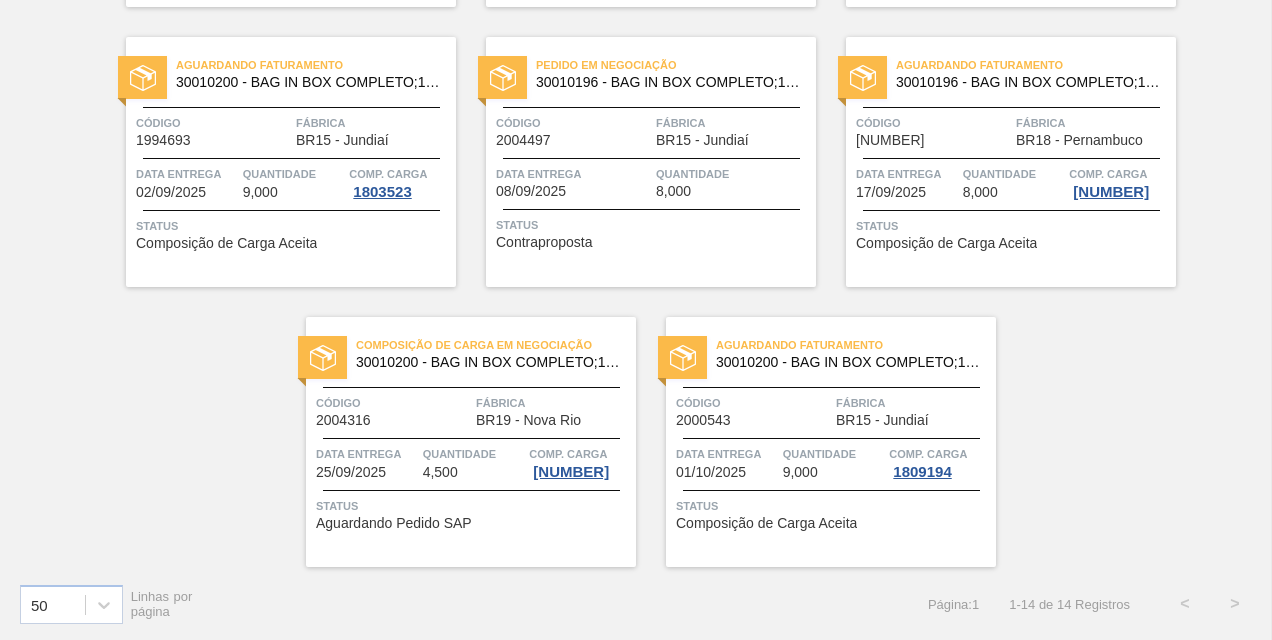 click on "Status" at bounding box center [473, 506] 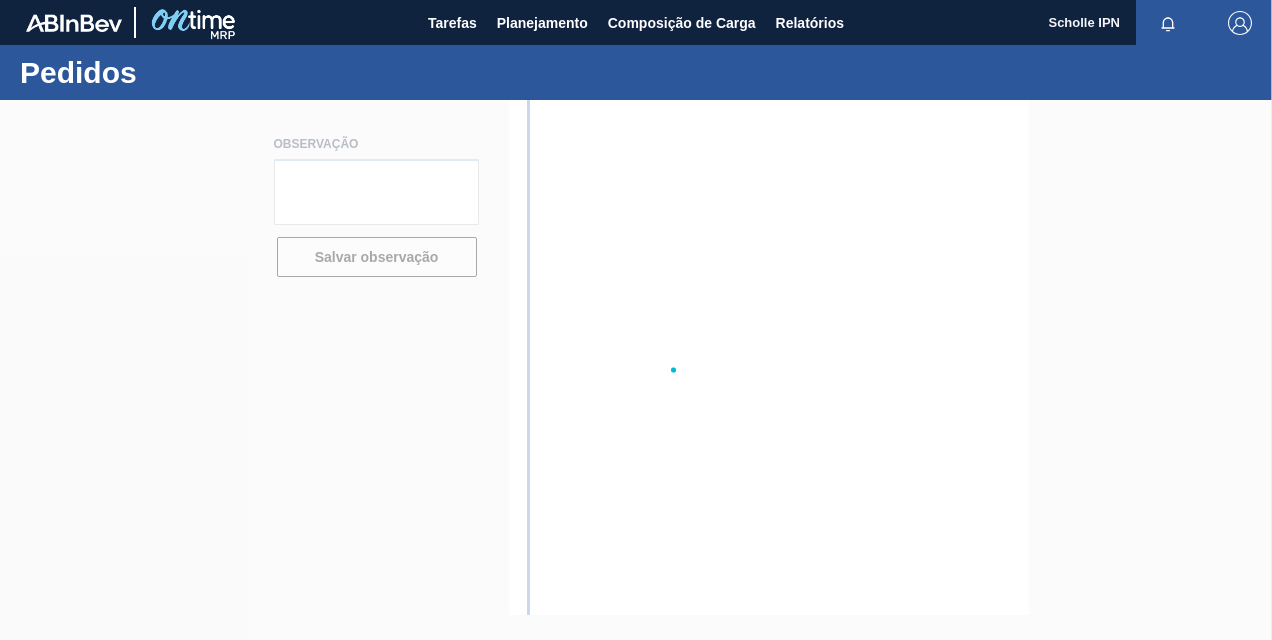 scroll, scrollTop: 0, scrollLeft: 0, axis: both 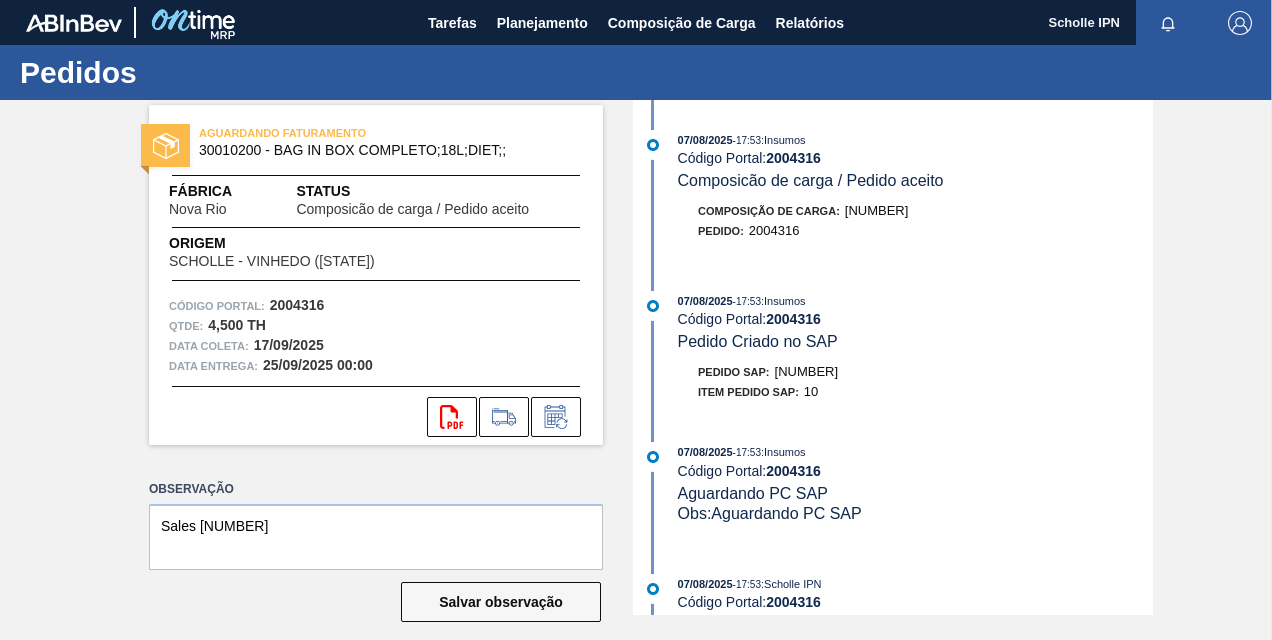 click on "5800343091" at bounding box center [807, 371] 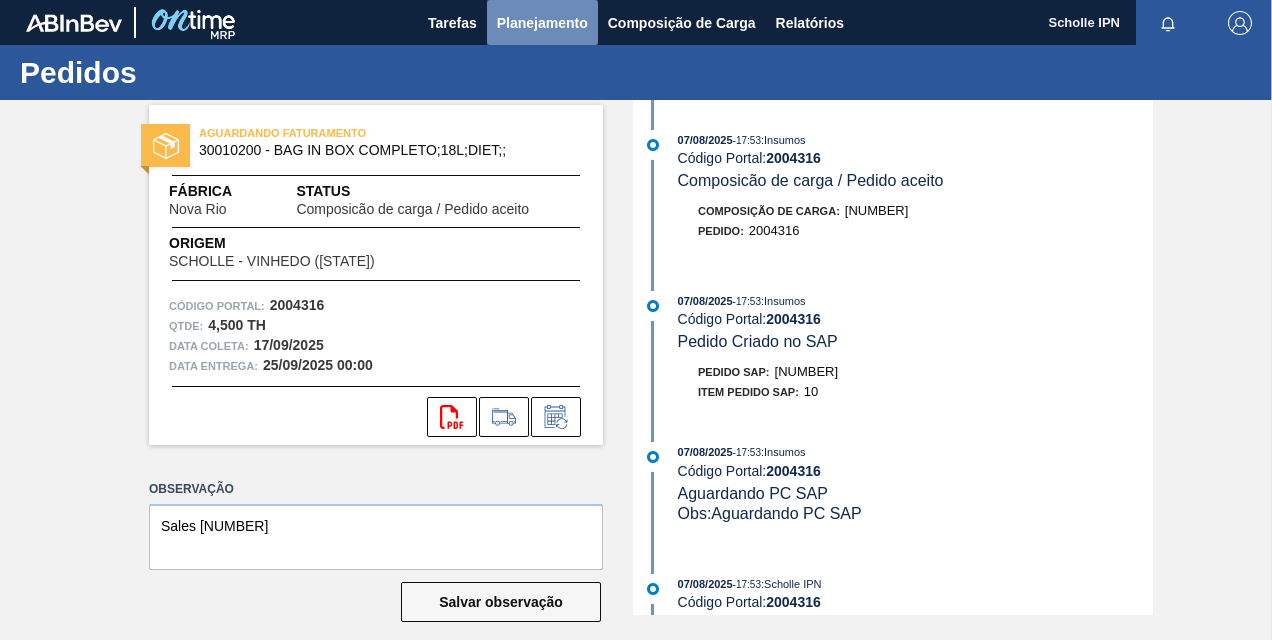 click on "Planejamento" at bounding box center [542, 23] 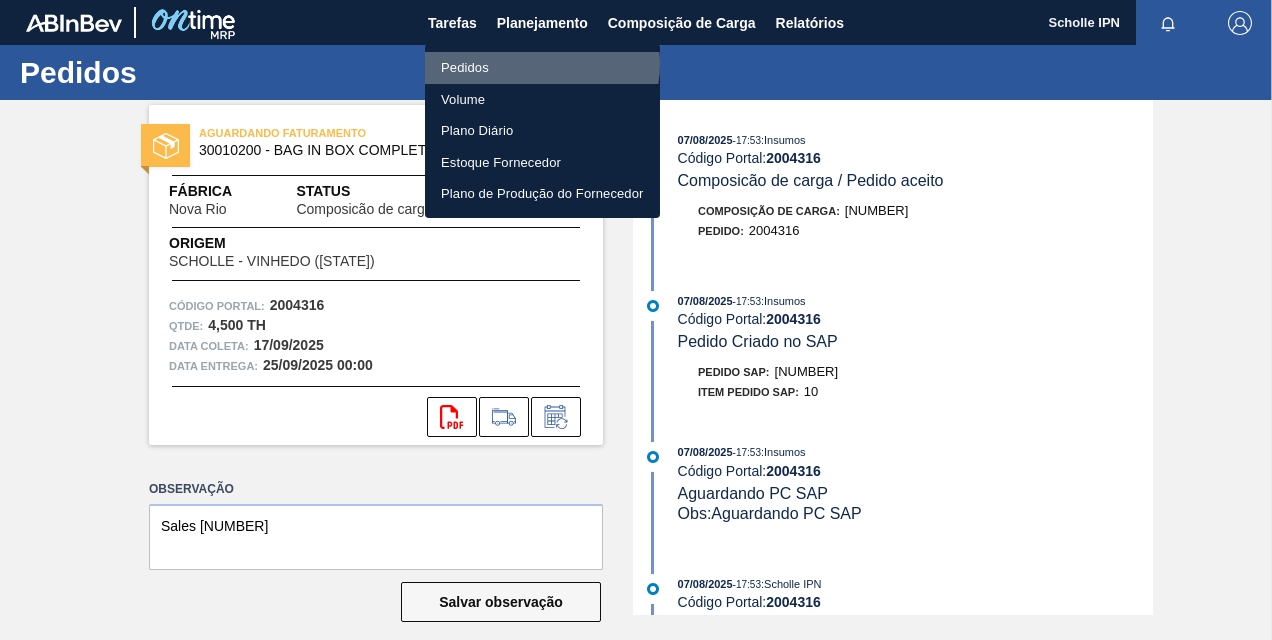 click on "Pedidos" at bounding box center (542, 68) 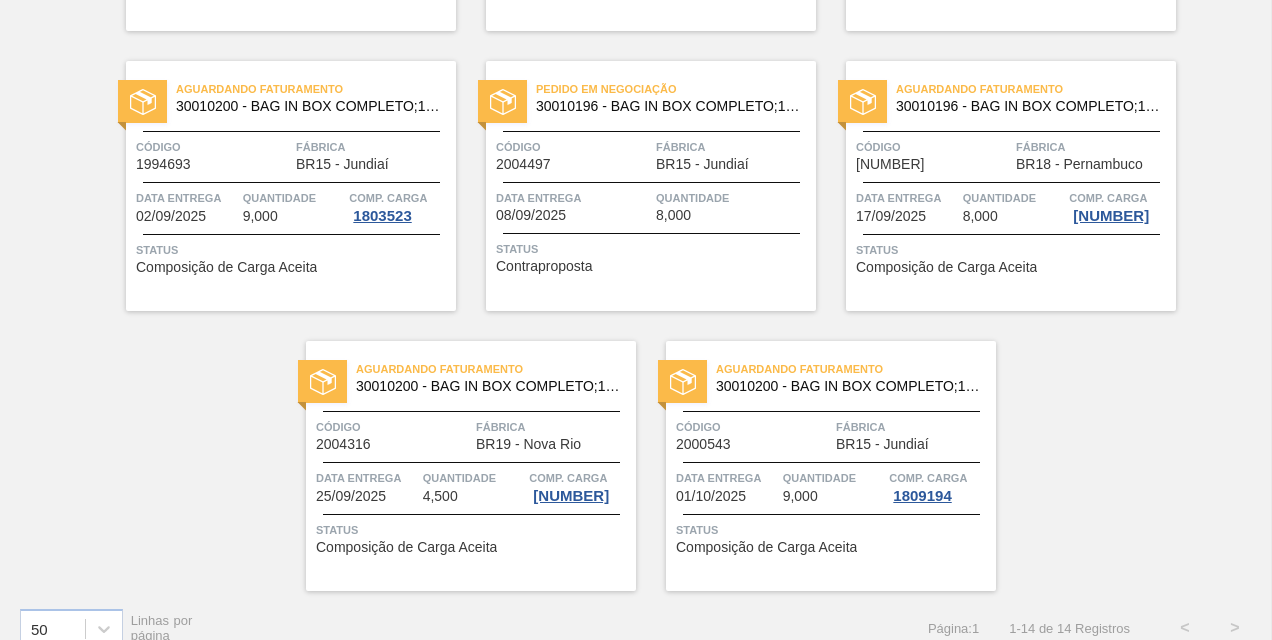 scroll, scrollTop: 981, scrollLeft: 0, axis: vertical 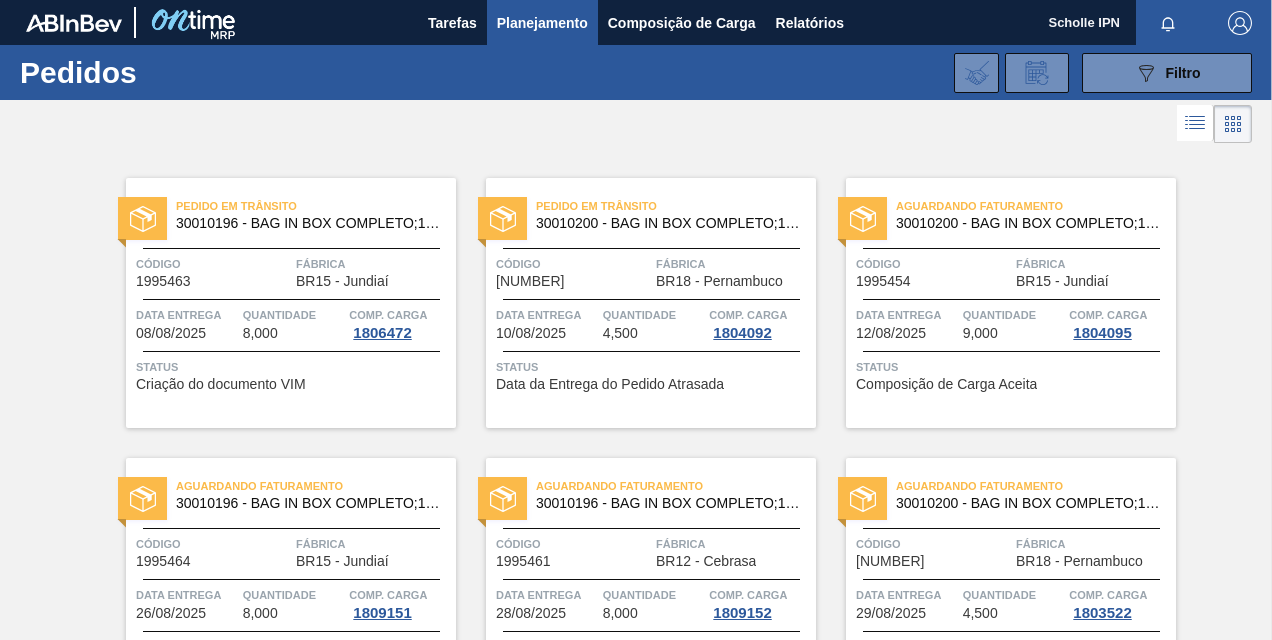 click on "089F7B8B-B2A5-4AFE-B5C0-19BA573D28AC Filtro Código Pedido Portal Códido PO SAP Etapa Etapa Destino Unidade de Negócio Carteira Carteira Material Material Data coleta de Data coleta até Data de Entrega de Data de Entrega até Hora entrega de Hora entrega até Mostrar itens pendentes Buscar Limpar Busca" at bounding box center [779, 73] 